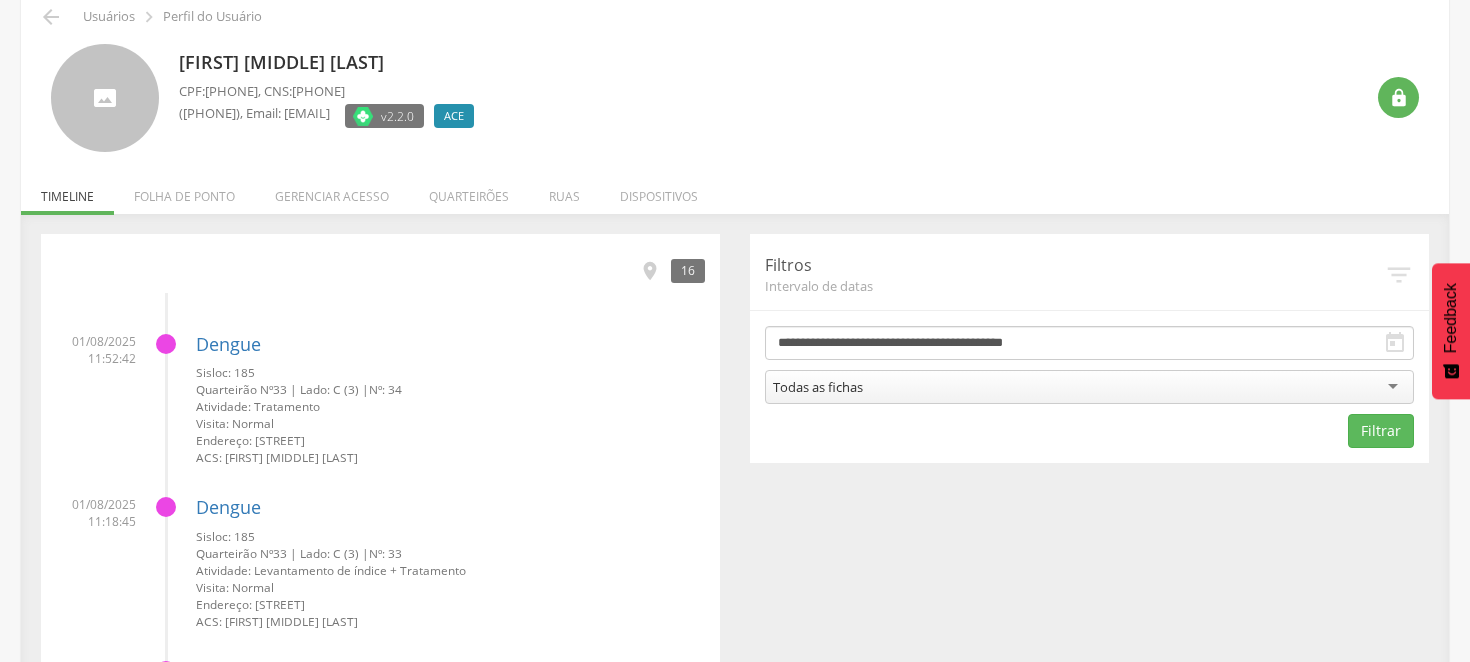scroll, scrollTop: 111, scrollLeft: 0, axis: vertical 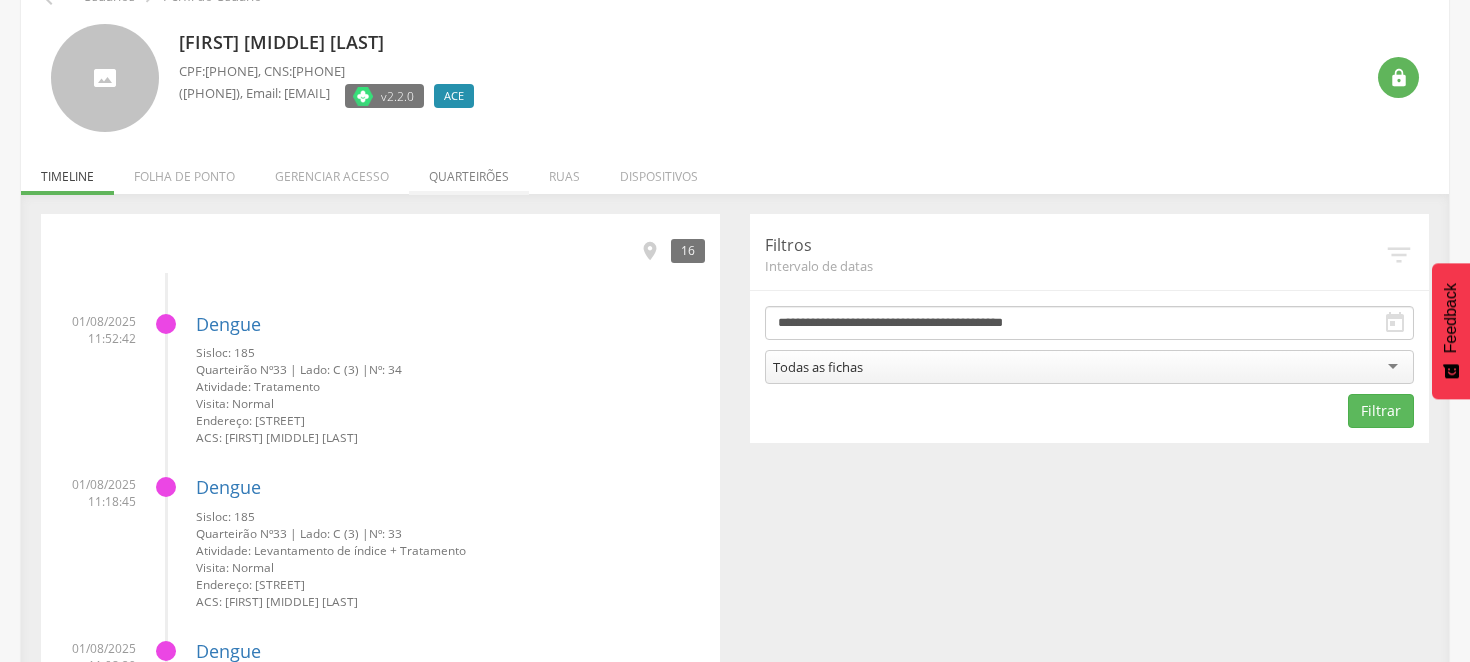 click on "Quarteirões" at bounding box center (469, 171) 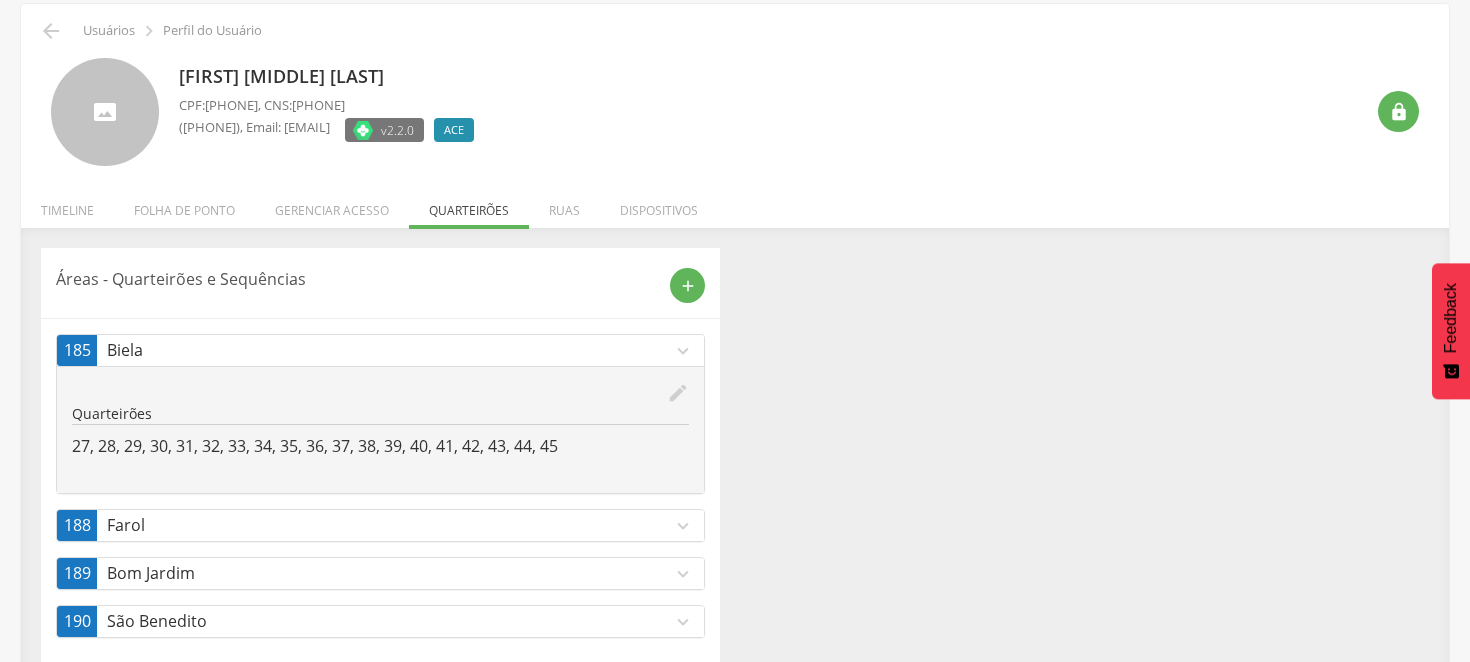 scroll, scrollTop: 110, scrollLeft: 0, axis: vertical 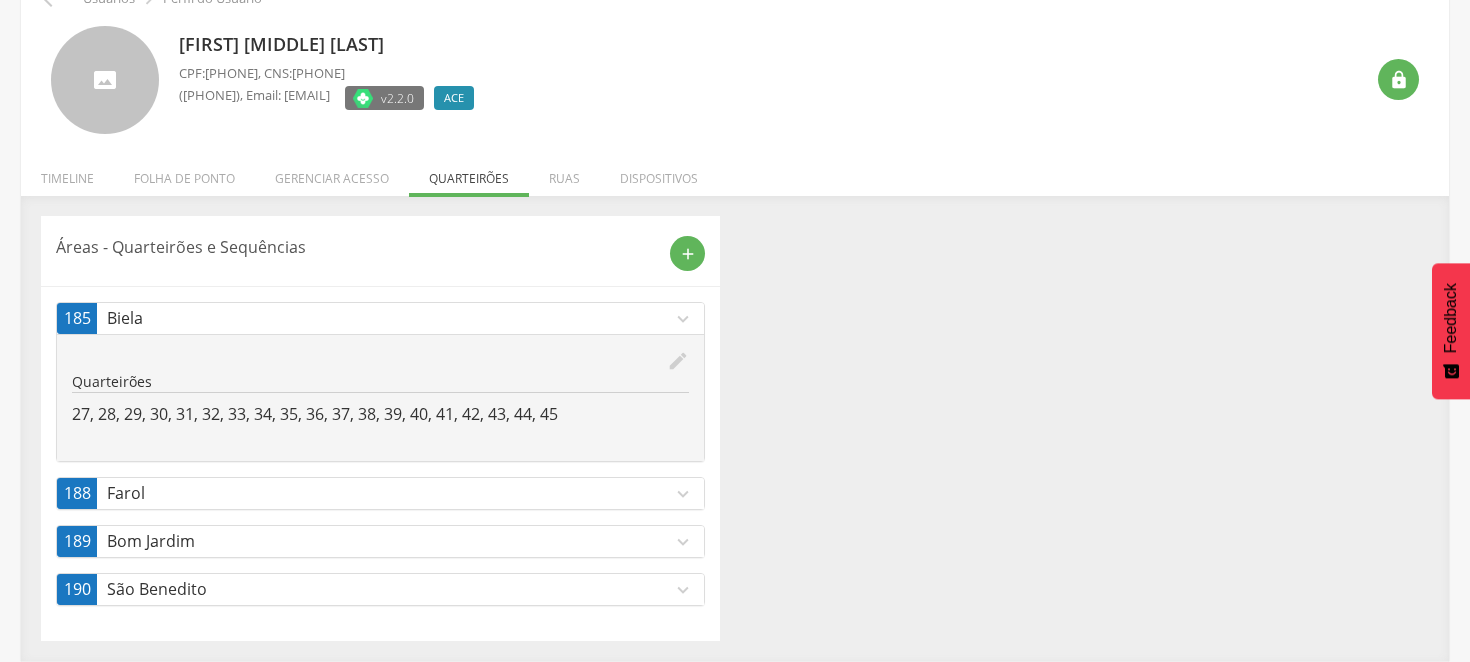 click on "Farol" at bounding box center [389, 493] 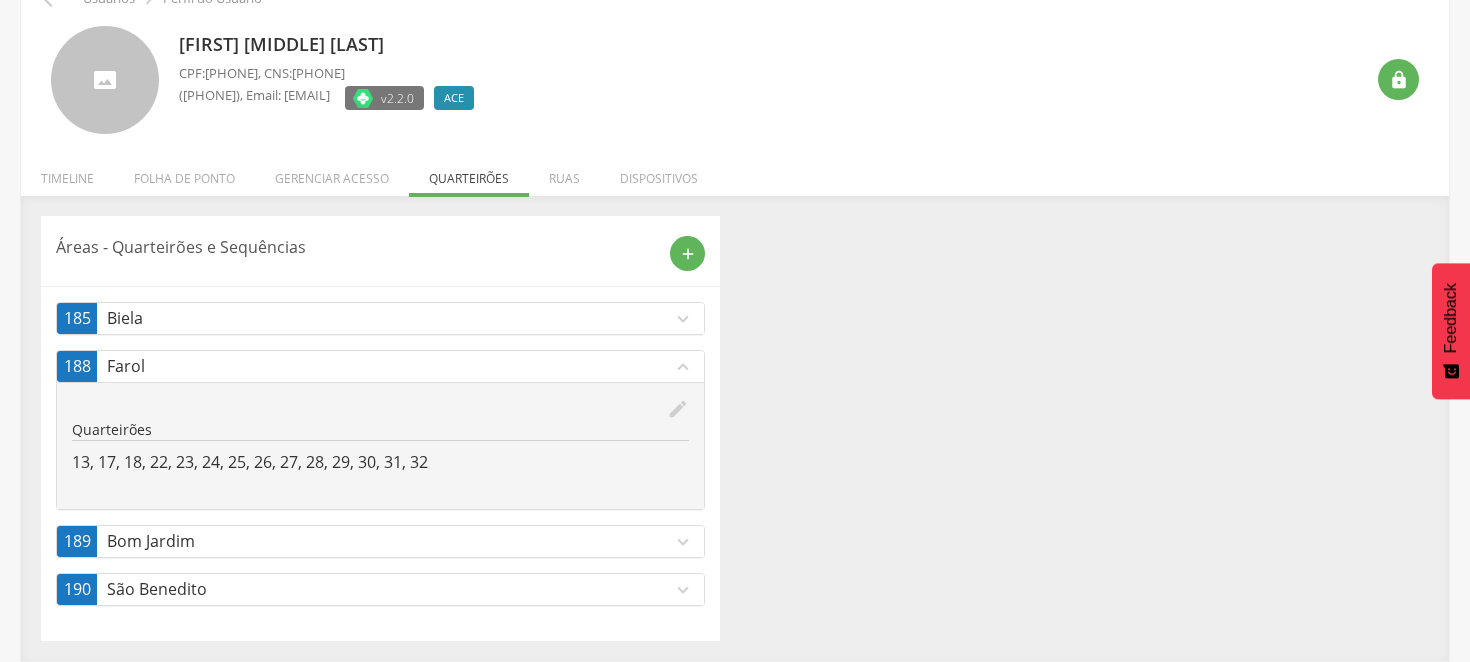 click on "Áreas - Quarteirões e Sequências
add
185 Biela expand_more edit Quarteirões 27, 28, 29, 30, 31, 32, 33, 34, 35, 36, 37, 38, 39, 40, 41, 42, 43, 44, 45 188 Farol expand_less edit Quarteirões 13, 17, 18, 22, 23, 24, 25, 26, 27, 28, 29, 30, 31, 32 189 Bom Jardim expand_more edit Quarteirões 8, 9, 10, 11, 12, 13, 14 190 São Benedito expand_more edit Quarteirões 16, 17" at bounding box center (735, 428) 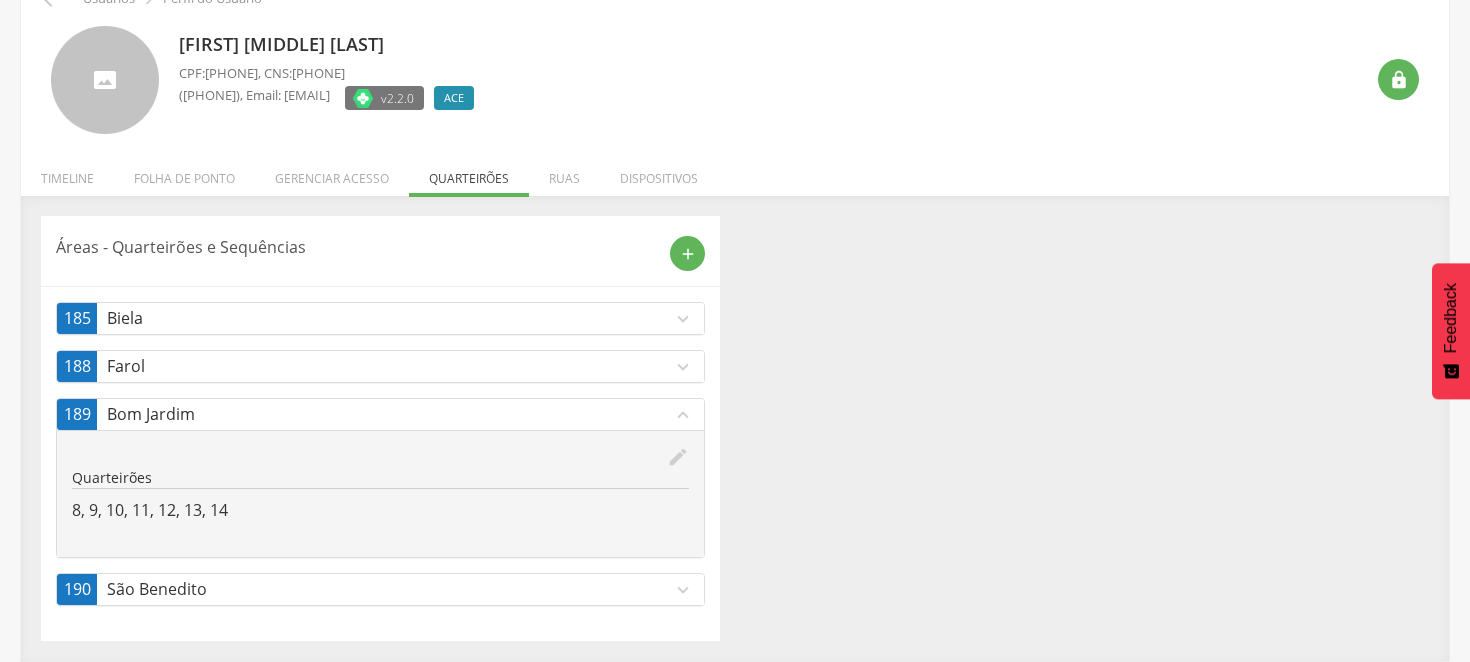 click on "São Benedito" at bounding box center (389, 589) 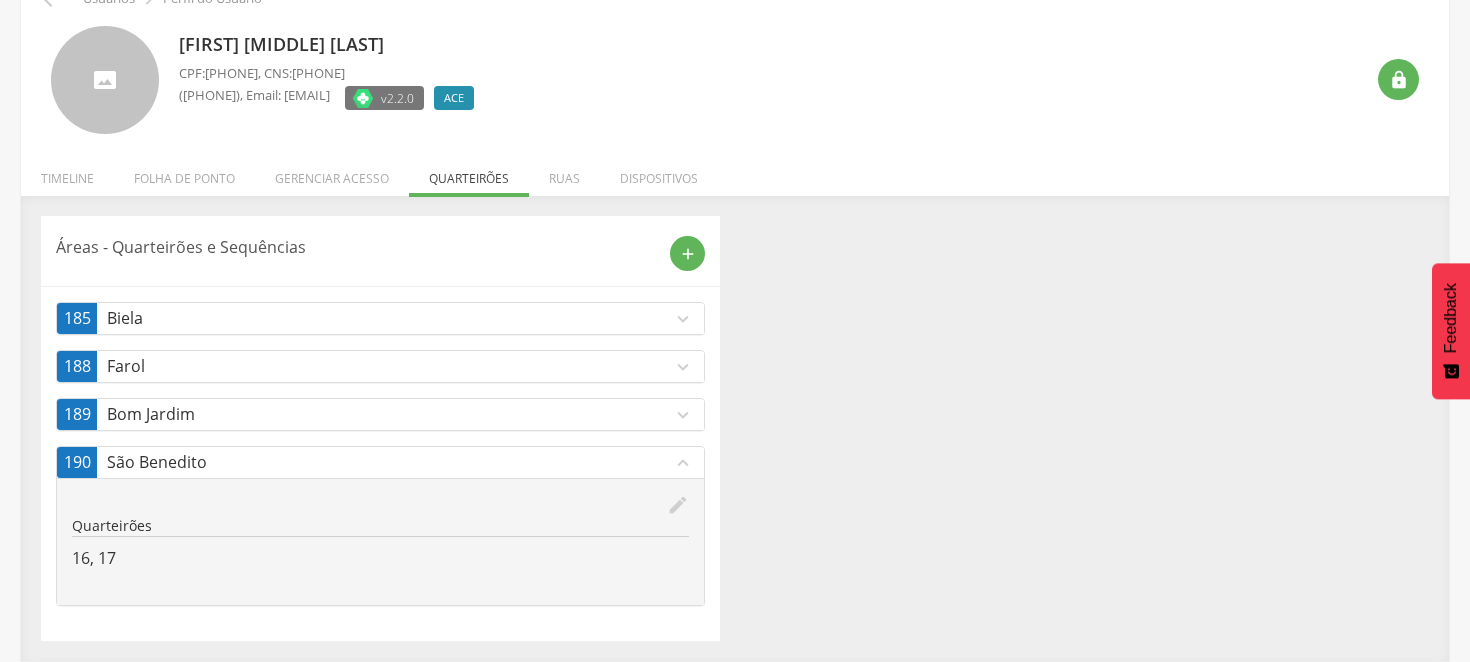 click on "Áreas - Quarteirões e Sequências
add
185 Biela expand_more edit Quarteirões 27, 28, 29, 30, 31, 32, 33, 34, 35, 36, 37, 38, 39, 40, 41, 42, 43, 44, 45 188 Farol expand_more edit Quarteirões 13, 17, 18, 22, 23, 24, 25, 26, 27, 28, 29, 30, 31, 32 189 Bom Jardim expand_more edit Quarteirões 8, 9, 10, 11, 12, 13, 14 190 São Benedito expand_less edit Quarteirões 16, 17" at bounding box center [735, 428] 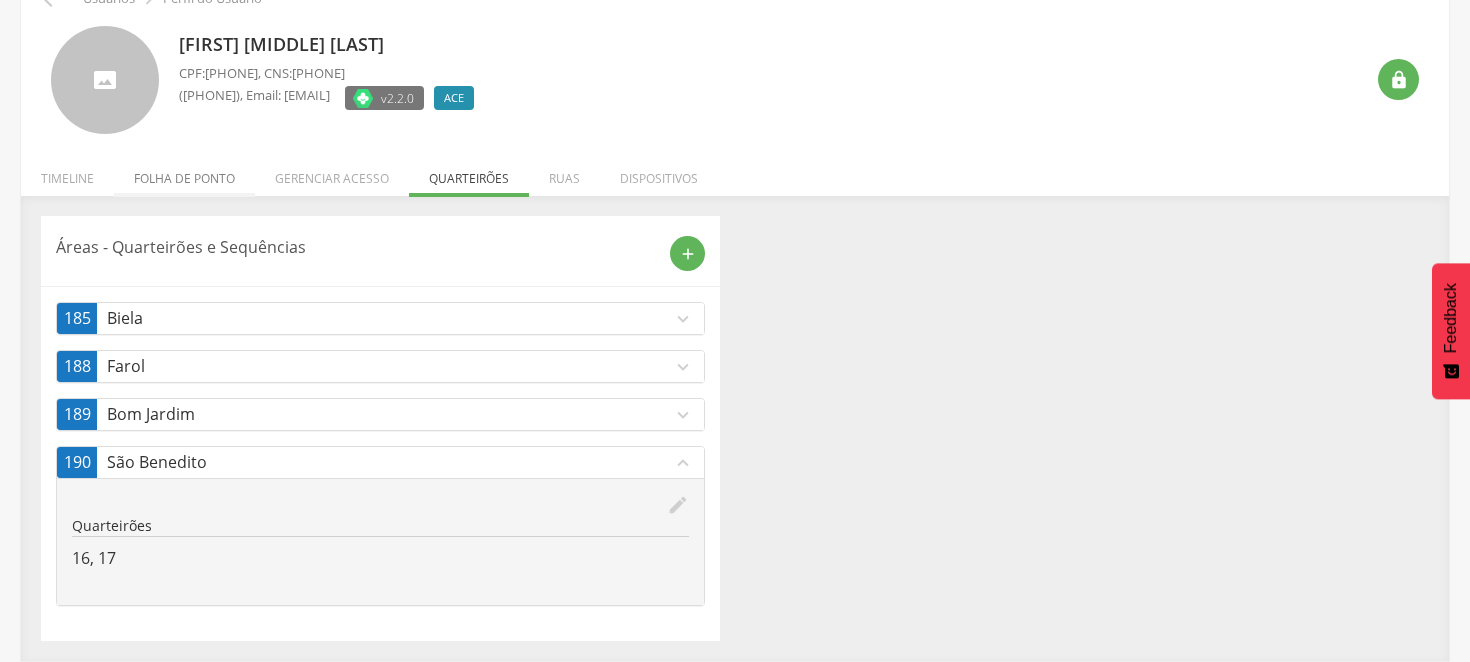 click on "Folha de ponto" at bounding box center [184, 173] 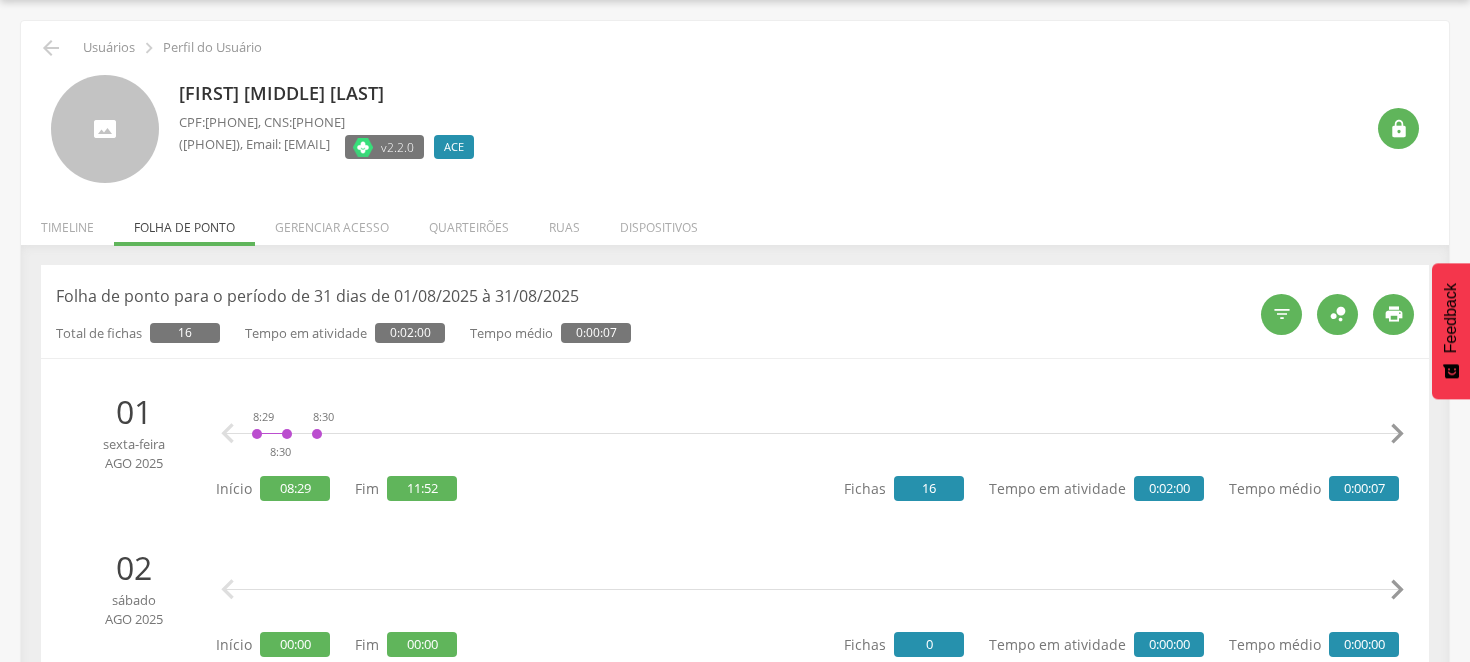 scroll, scrollTop: 110, scrollLeft: 0, axis: vertical 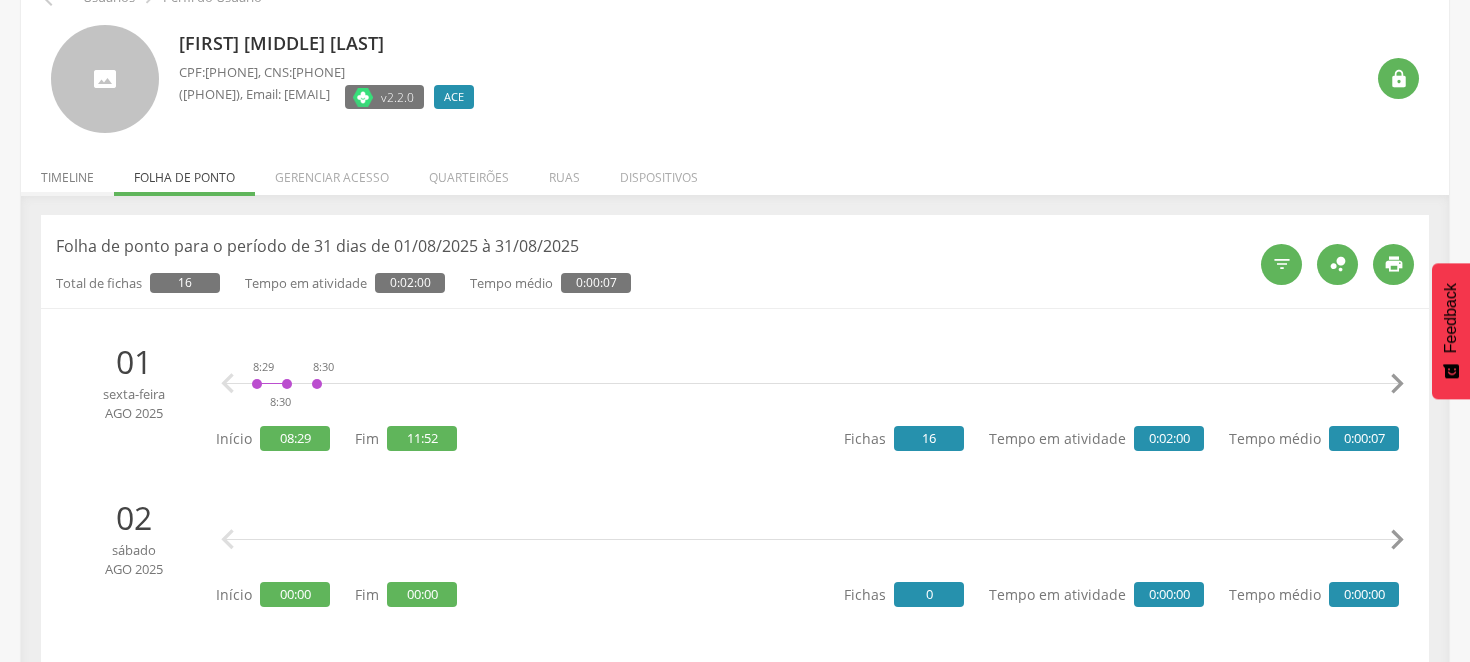 click on "Timeline" at bounding box center (67, 172) 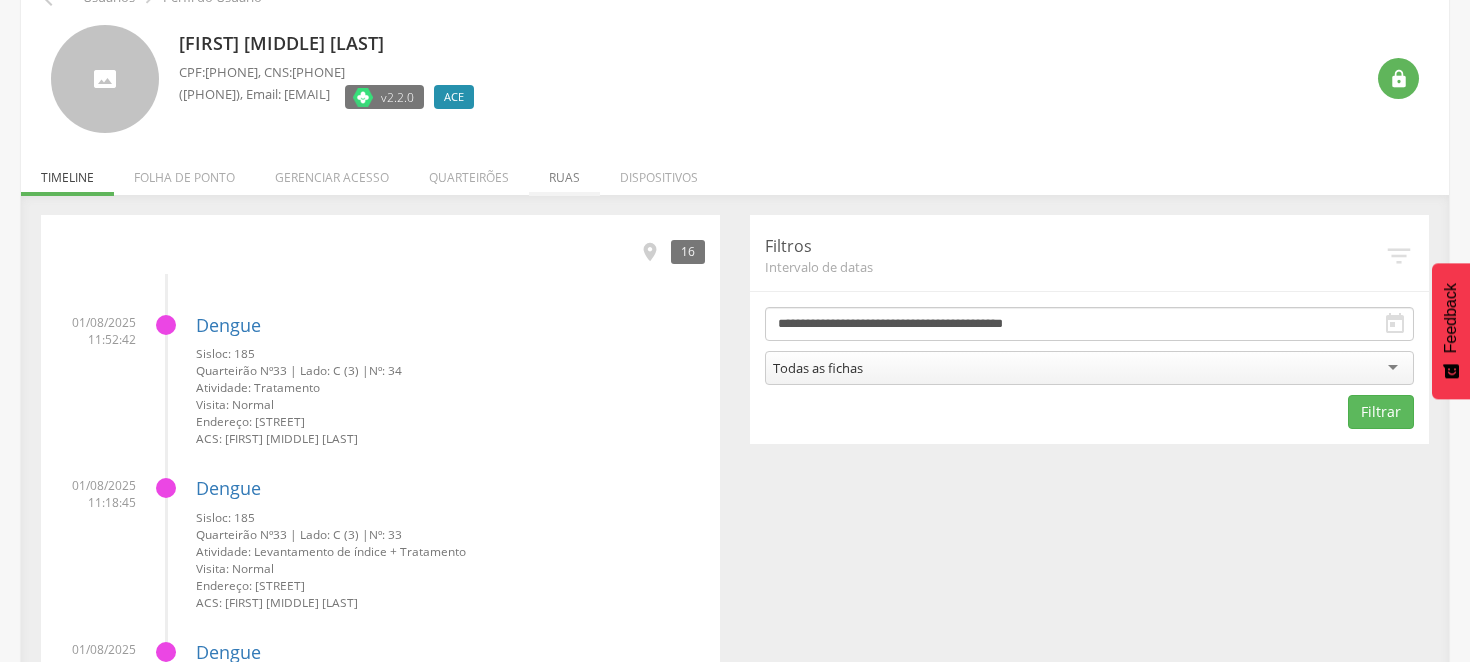click on "Ruas" at bounding box center (564, 172) 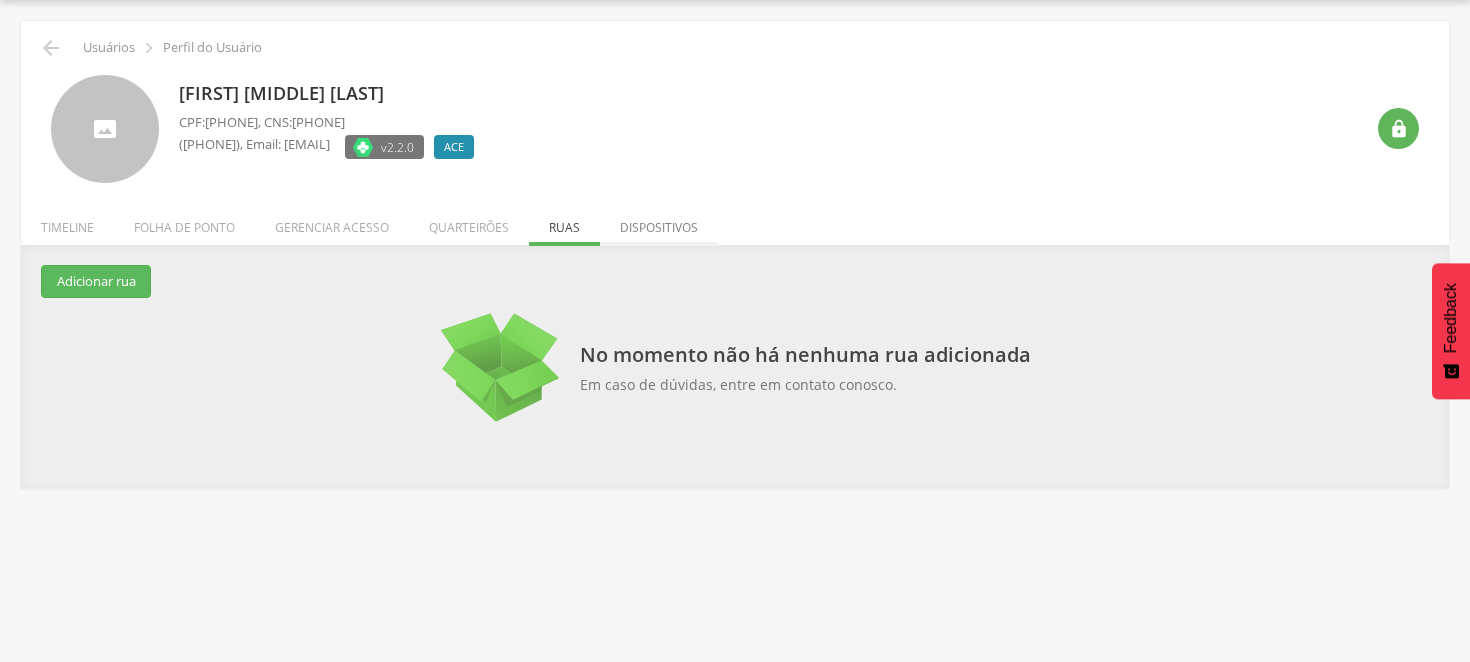 click on "Dispositivos" at bounding box center (659, 222) 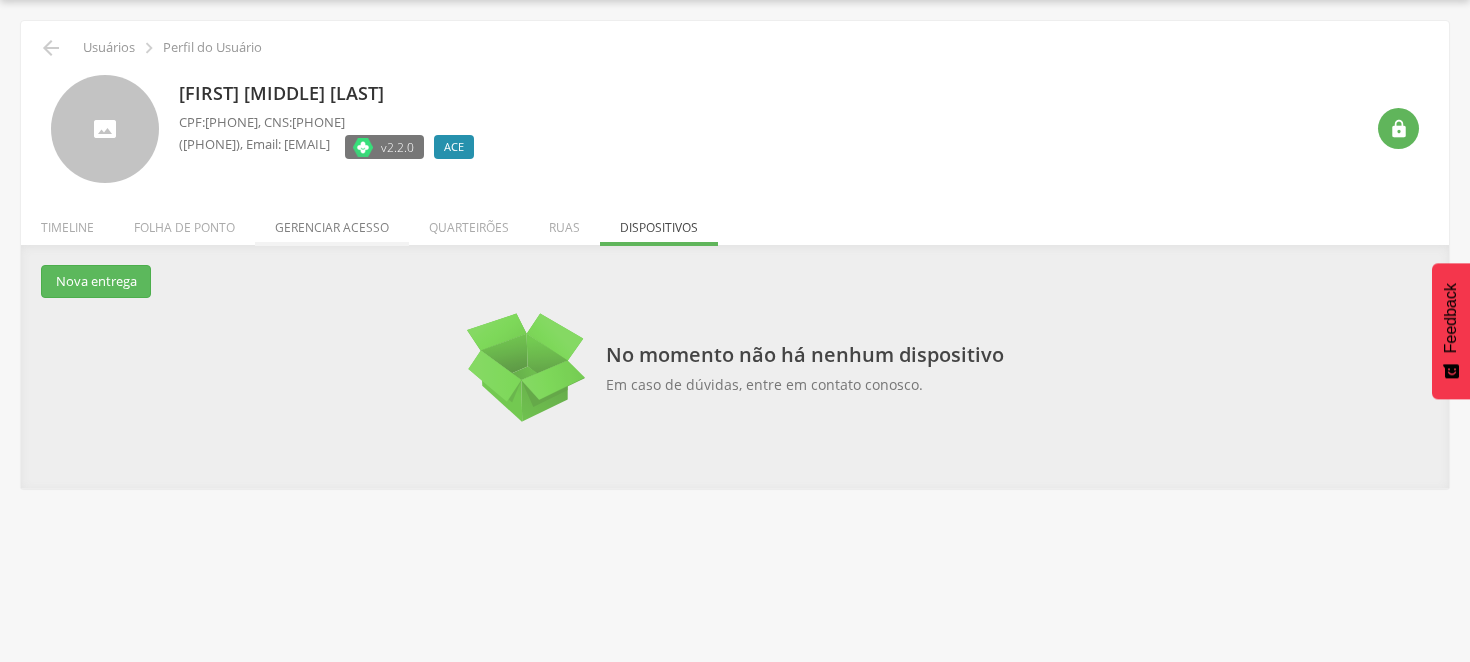 click on "Gerenciar acesso" at bounding box center (332, 222) 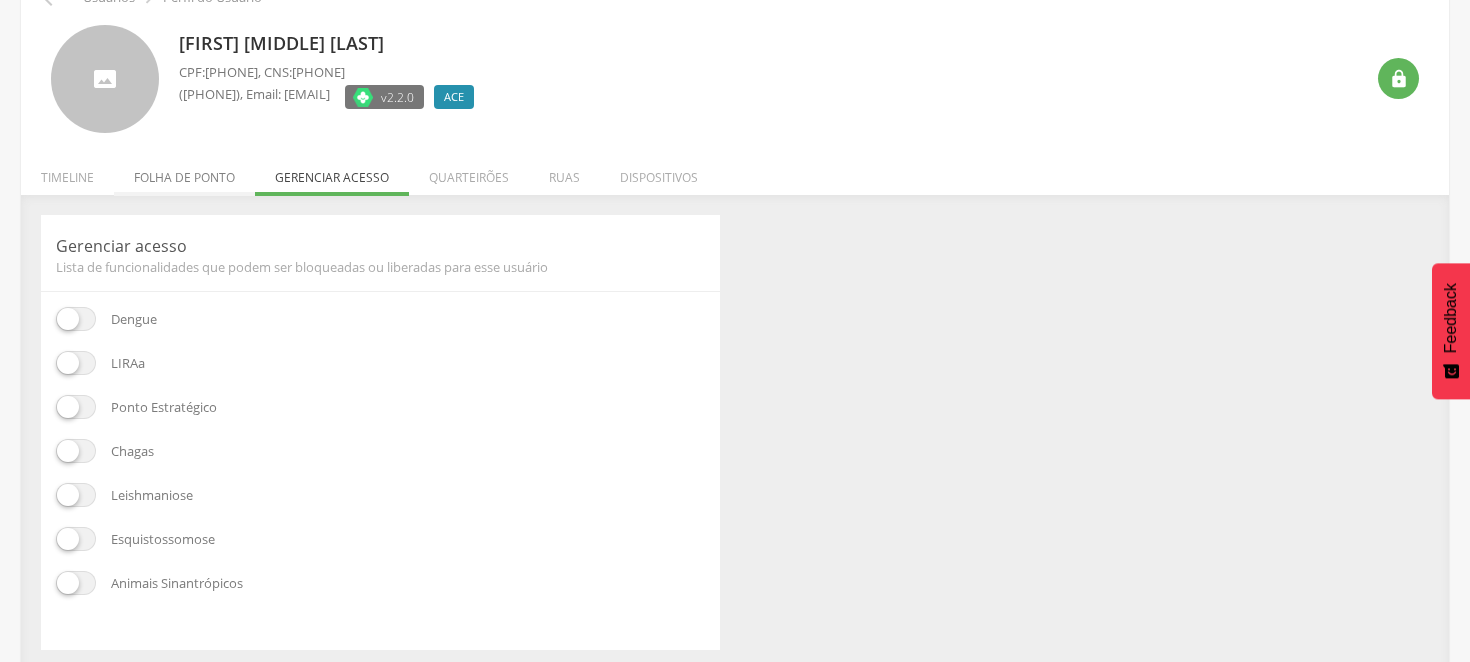 click on "Folha de ponto" at bounding box center [184, 172] 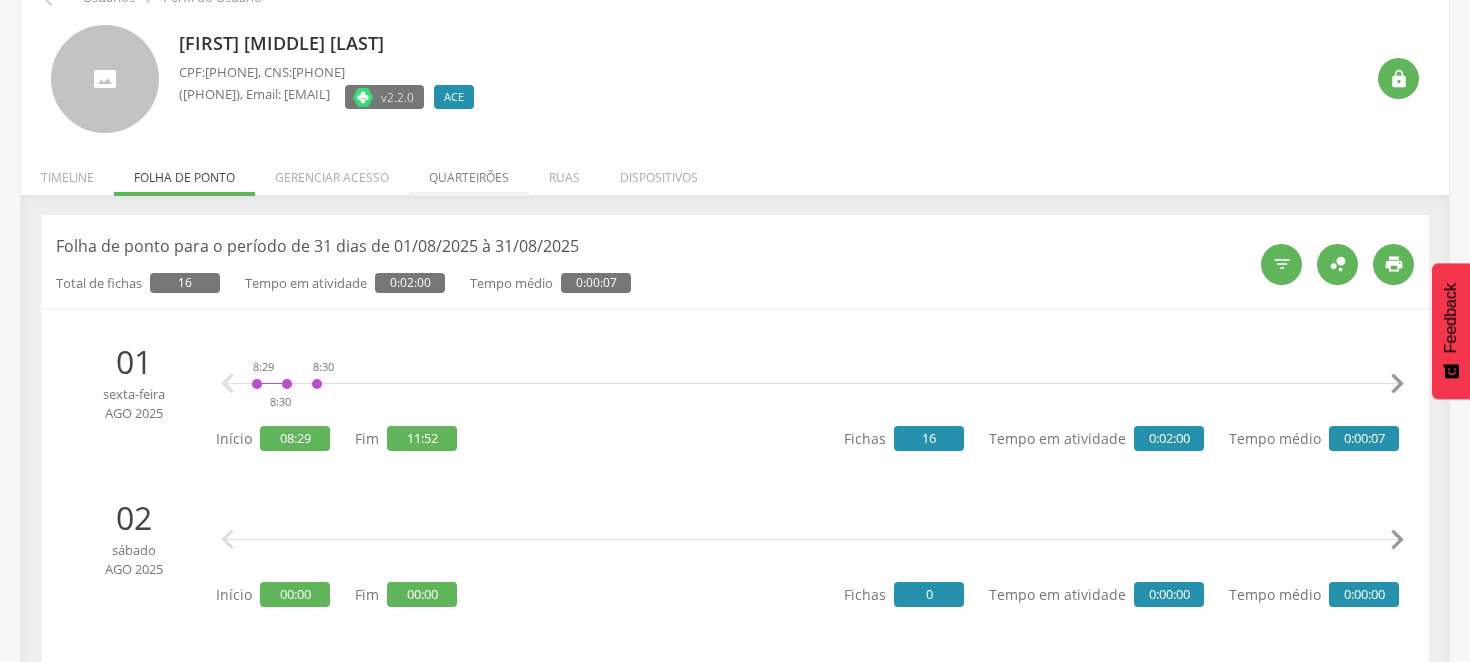 click on "Quarteirões" at bounding box center (469, 172) 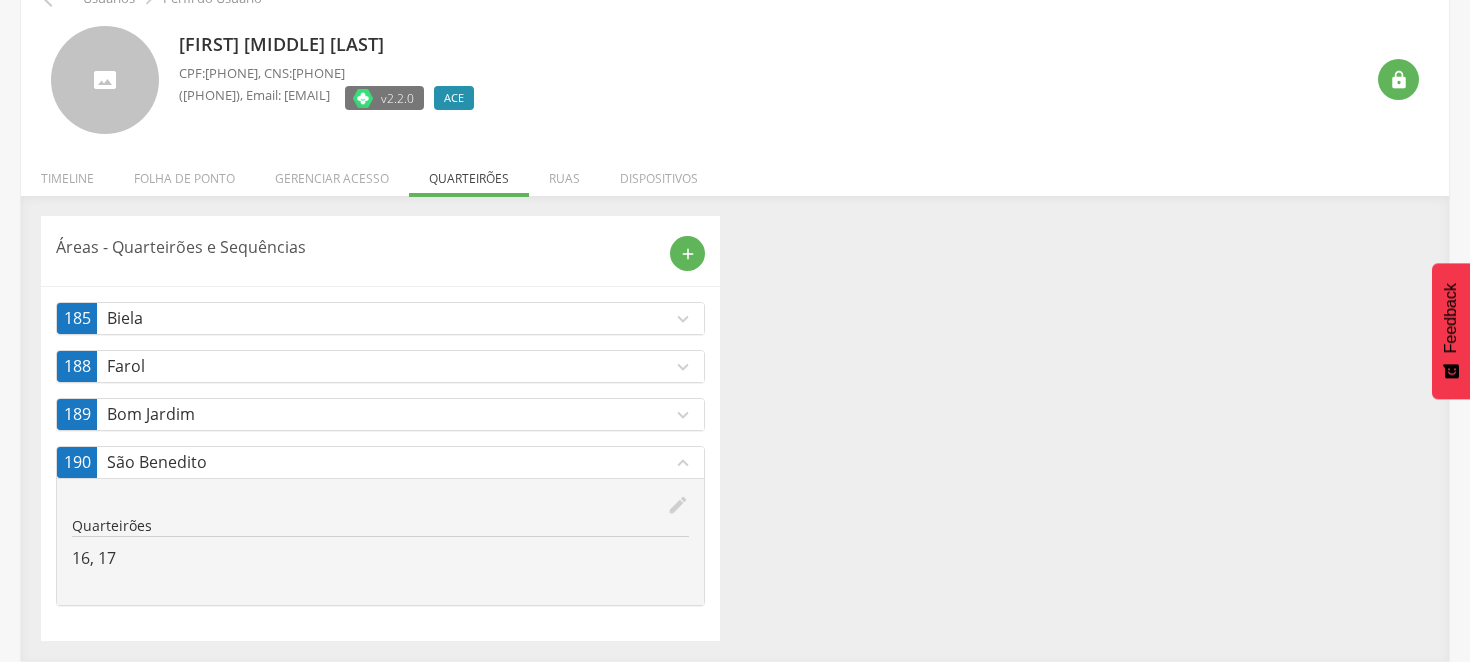 click on "expand_more" at bounding box center [683, 367] 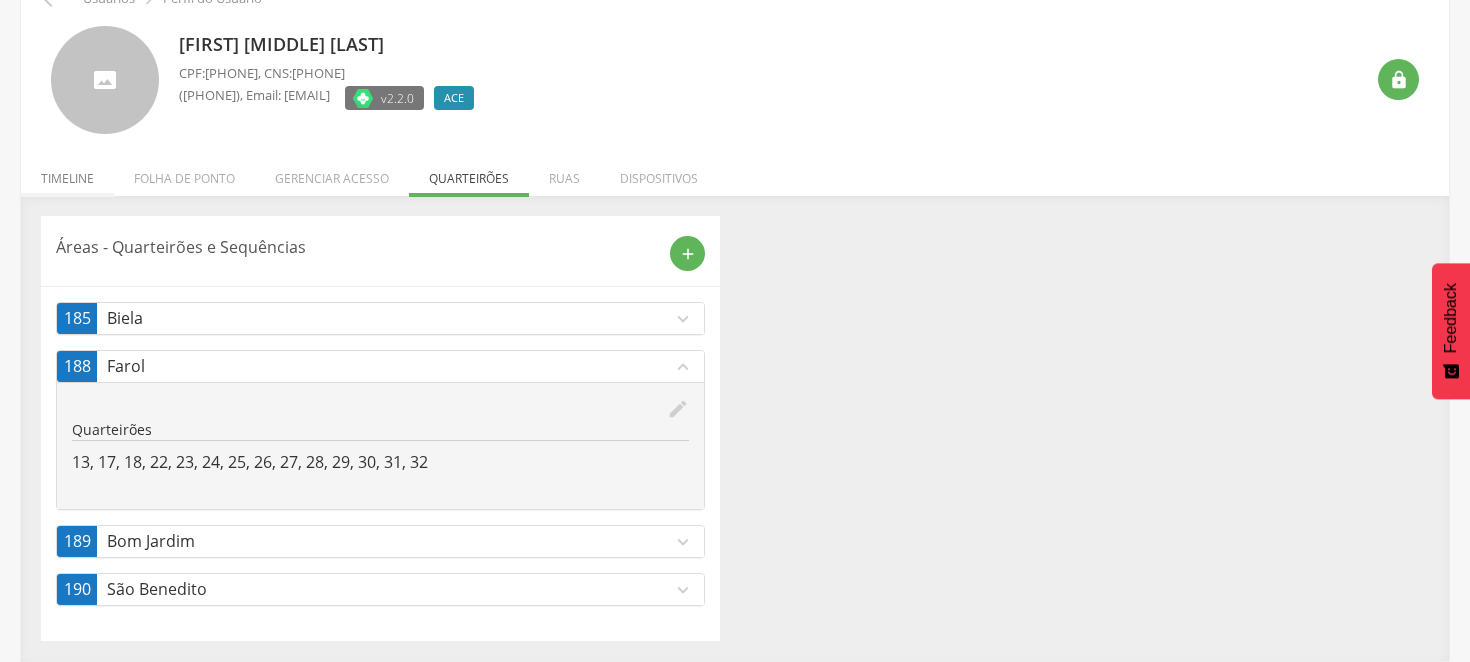 click on "Timeline" at bounding box center [67, 173] 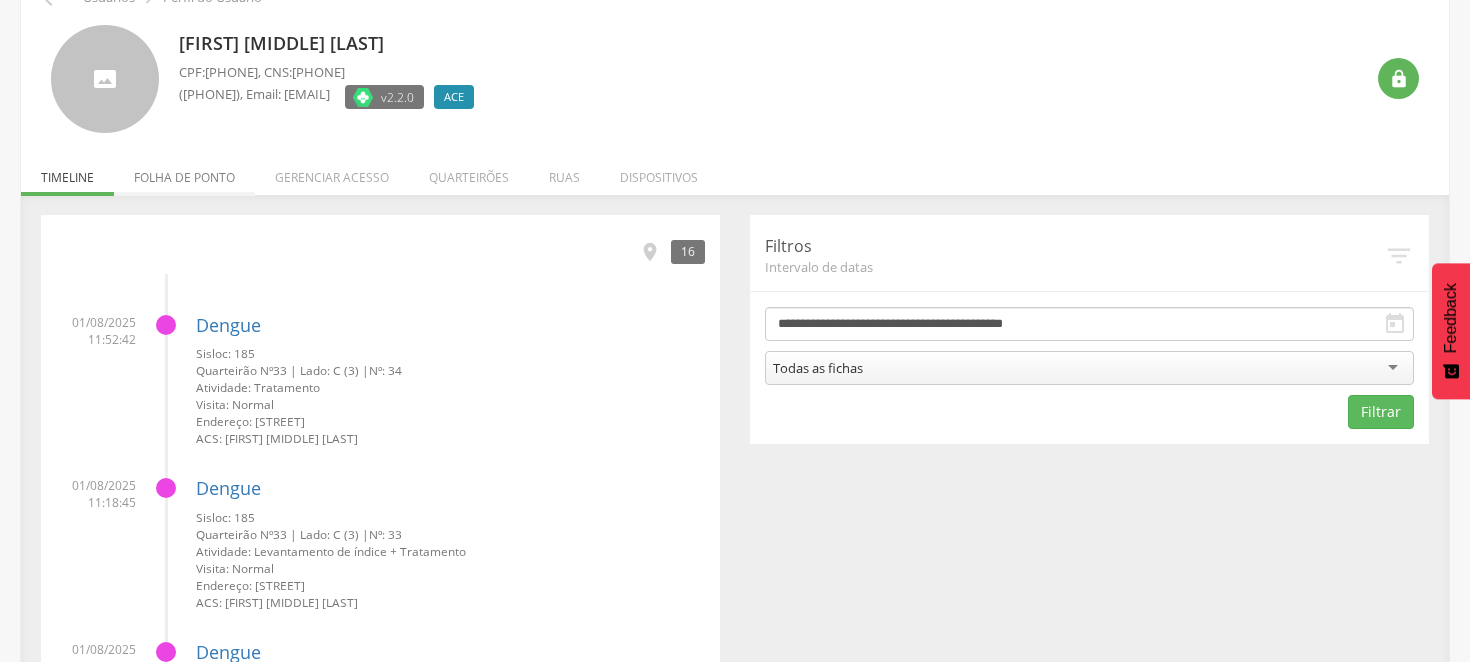 click on "Folha de ponto" at bounding box center [184, 172] 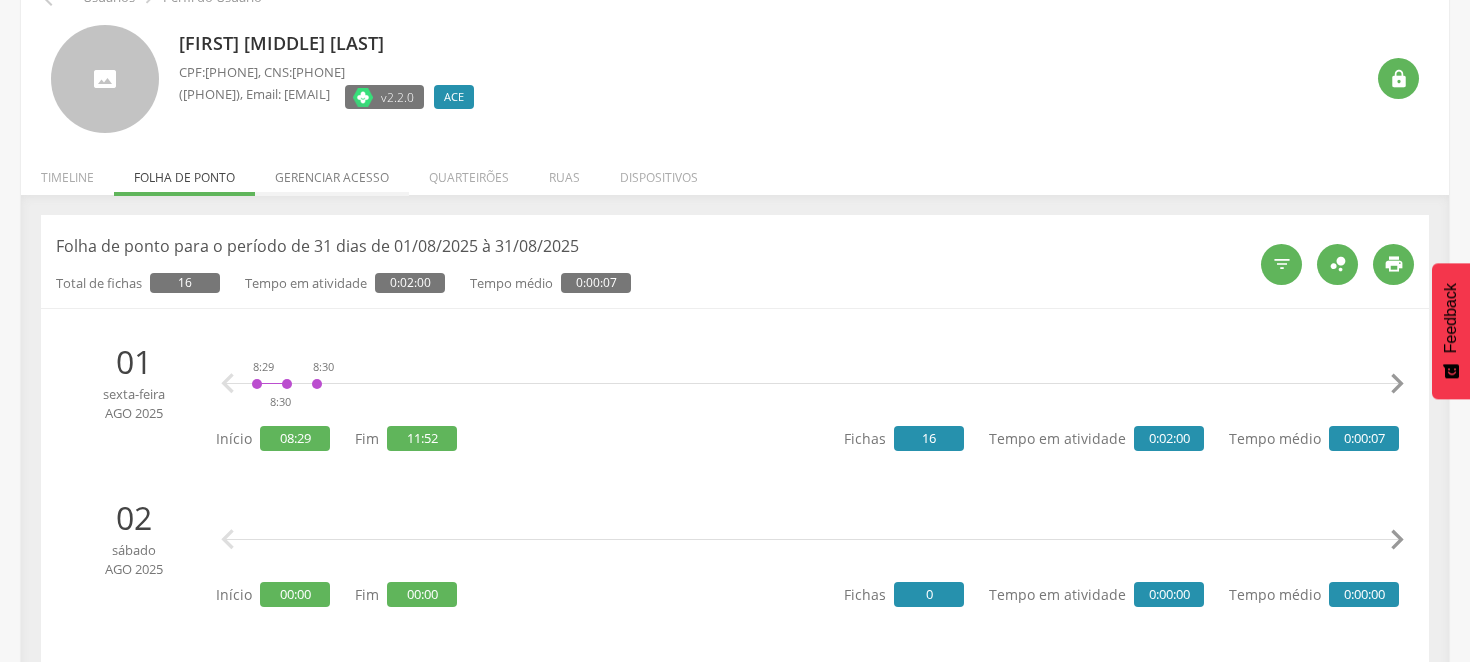 click on "Gerenciar acesso" at bounding box center [332, 172] 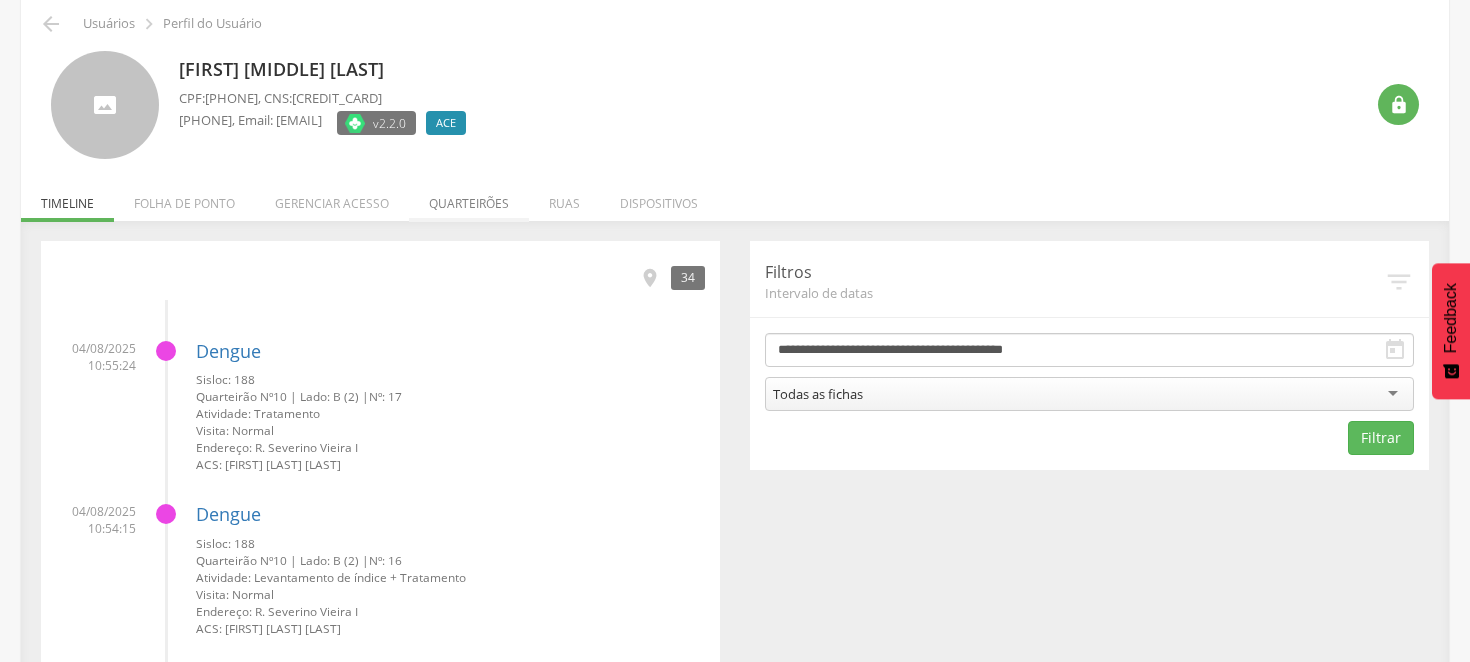 scroll, scrollTop: 111, scrollLeft: 0, axis: vertical 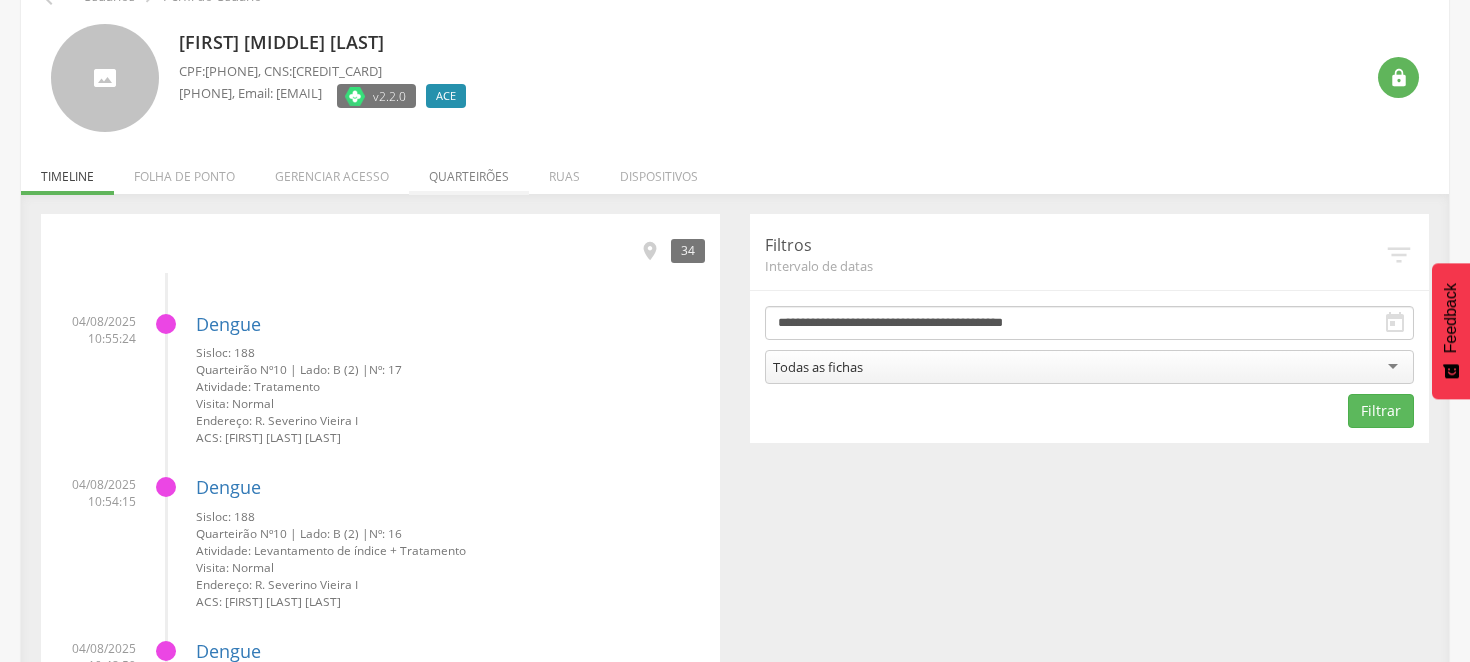 click on "Quarteirões" at bounding box center (469, 171) 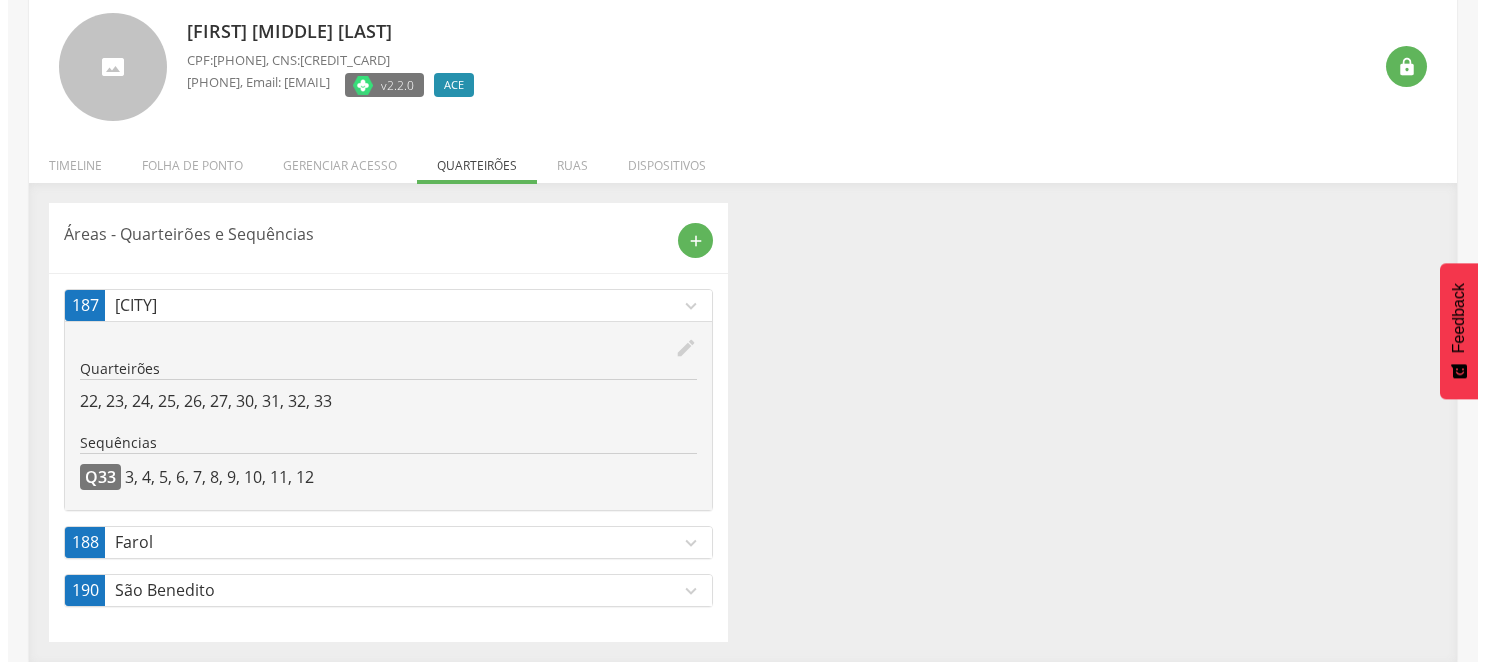 scroll, scrollTop: 124, scrollLeft: 0, axis: vertical 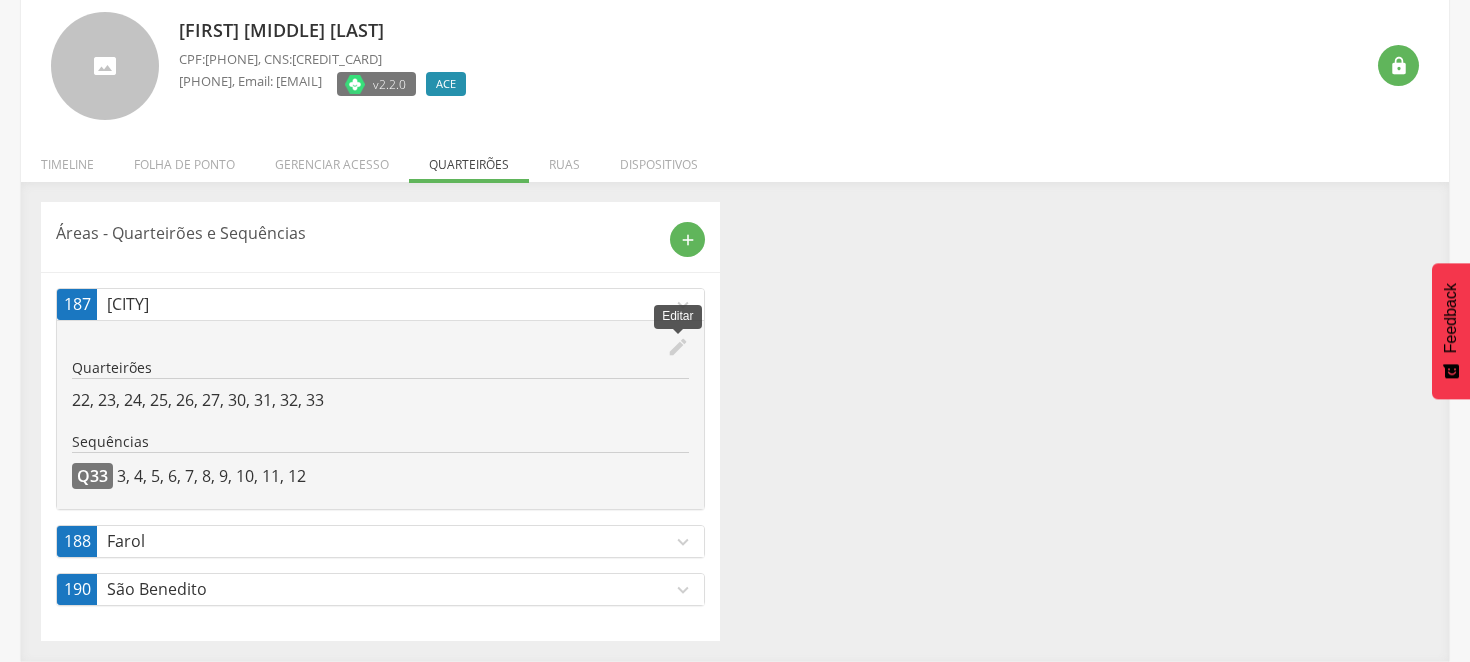 click on "edit" at bounding box center (678, 347) 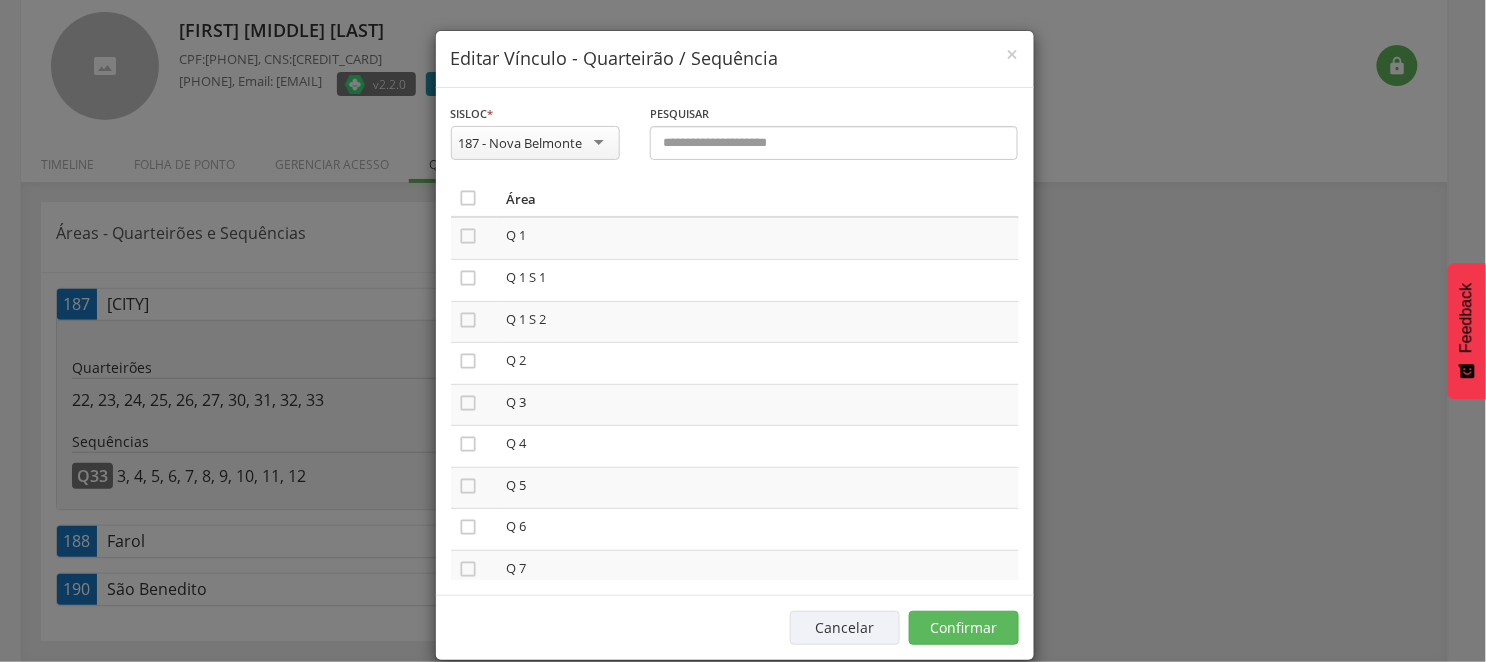 click on "**********" at bounding box center [743, 331] 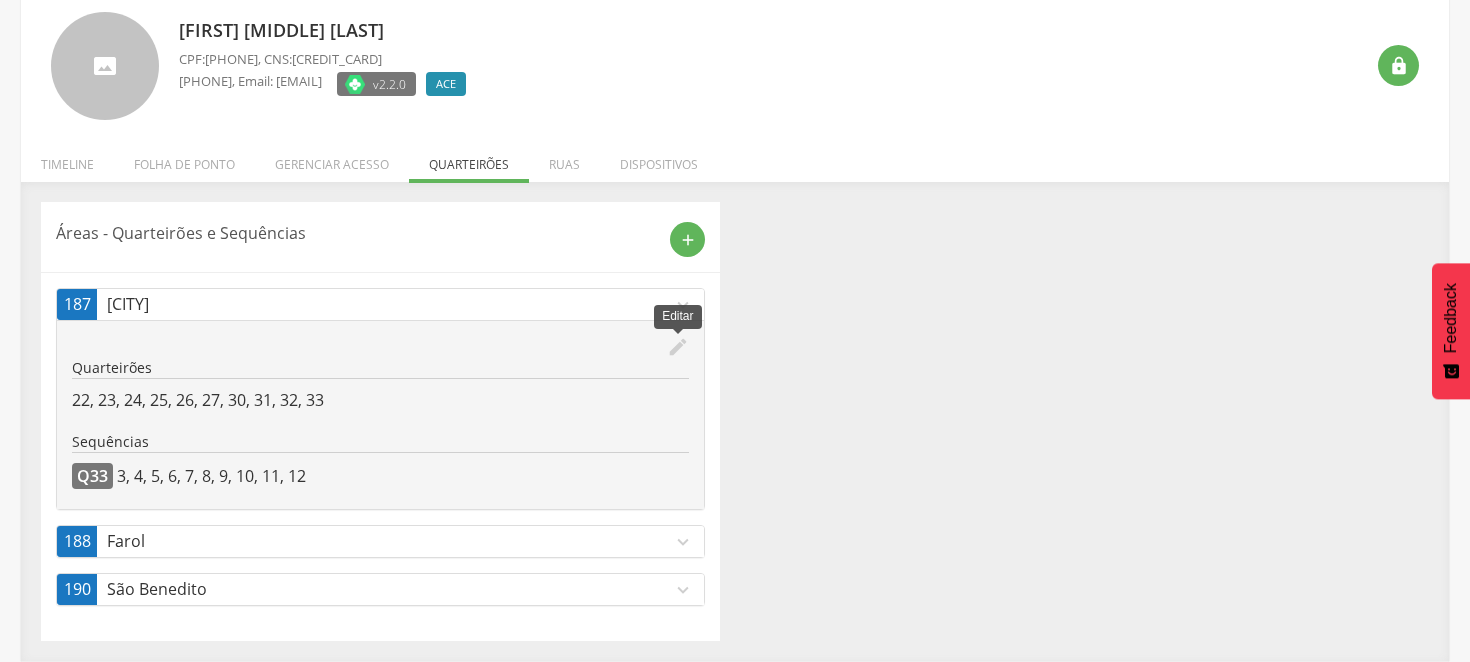 click on "edit" at bounding box center (678, 347) 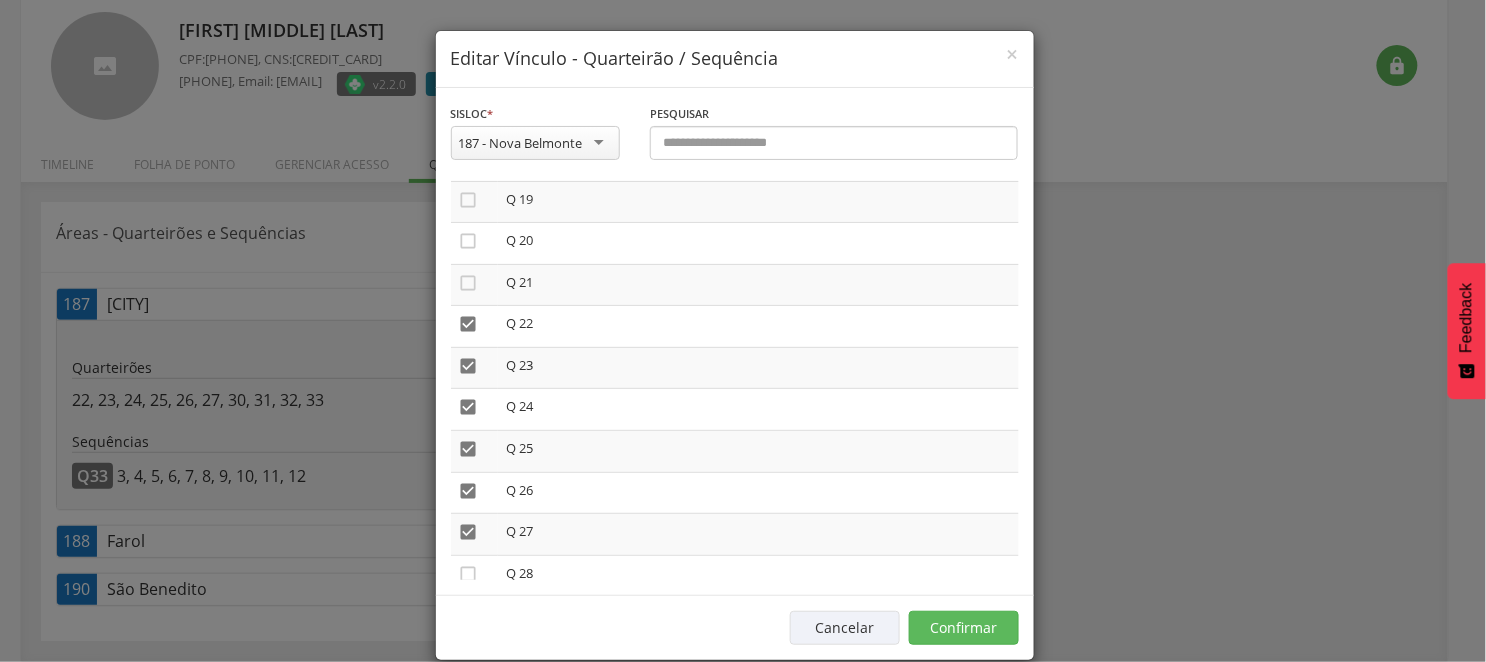 scroll, scrollTop: 888, scrollLeft: 0, axis: vertical 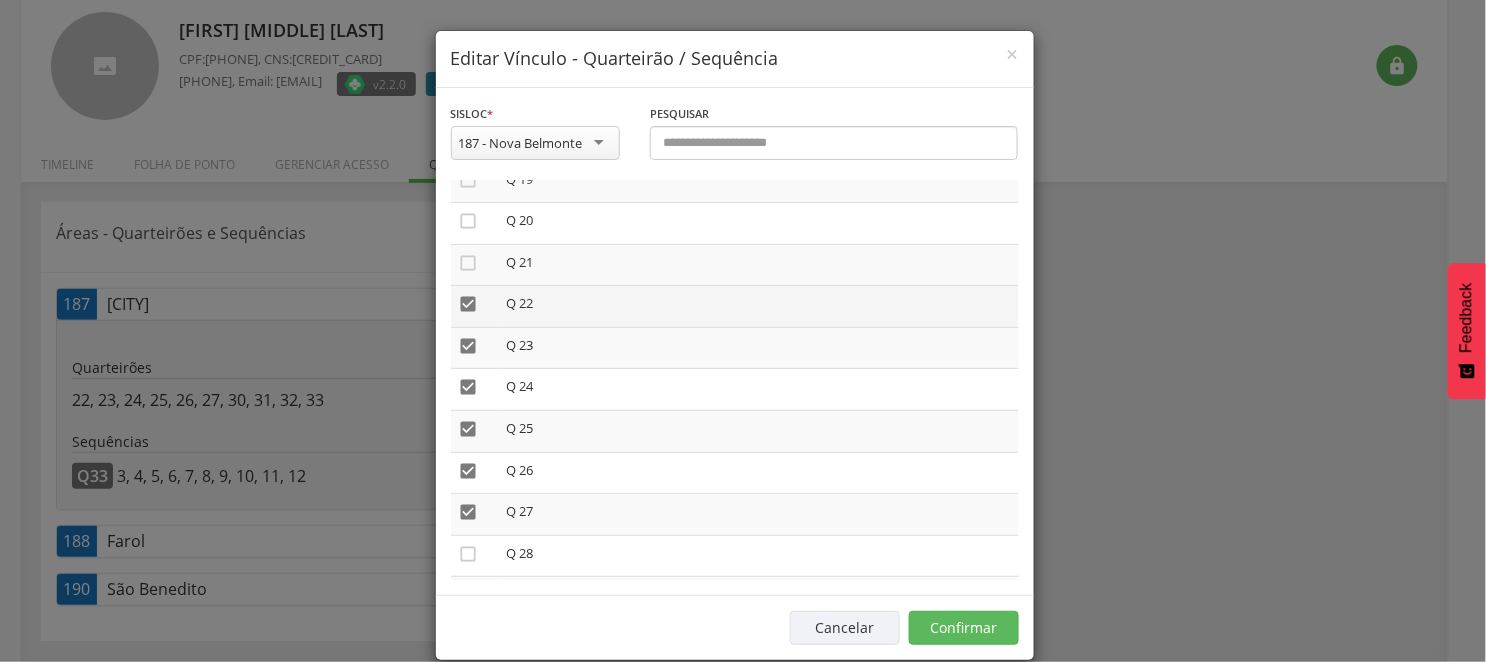 click on "" at bounding box center (469, 304) 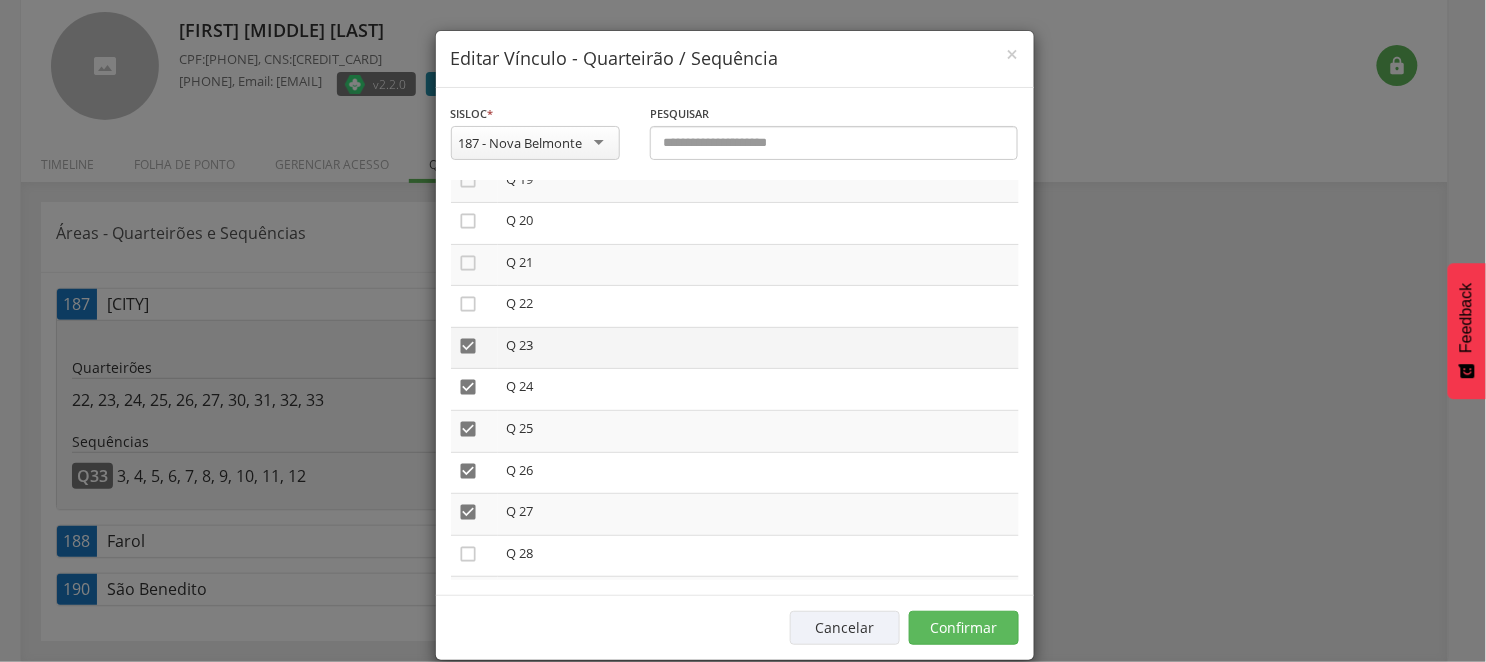 click on "" at bounding box center (469, 346) 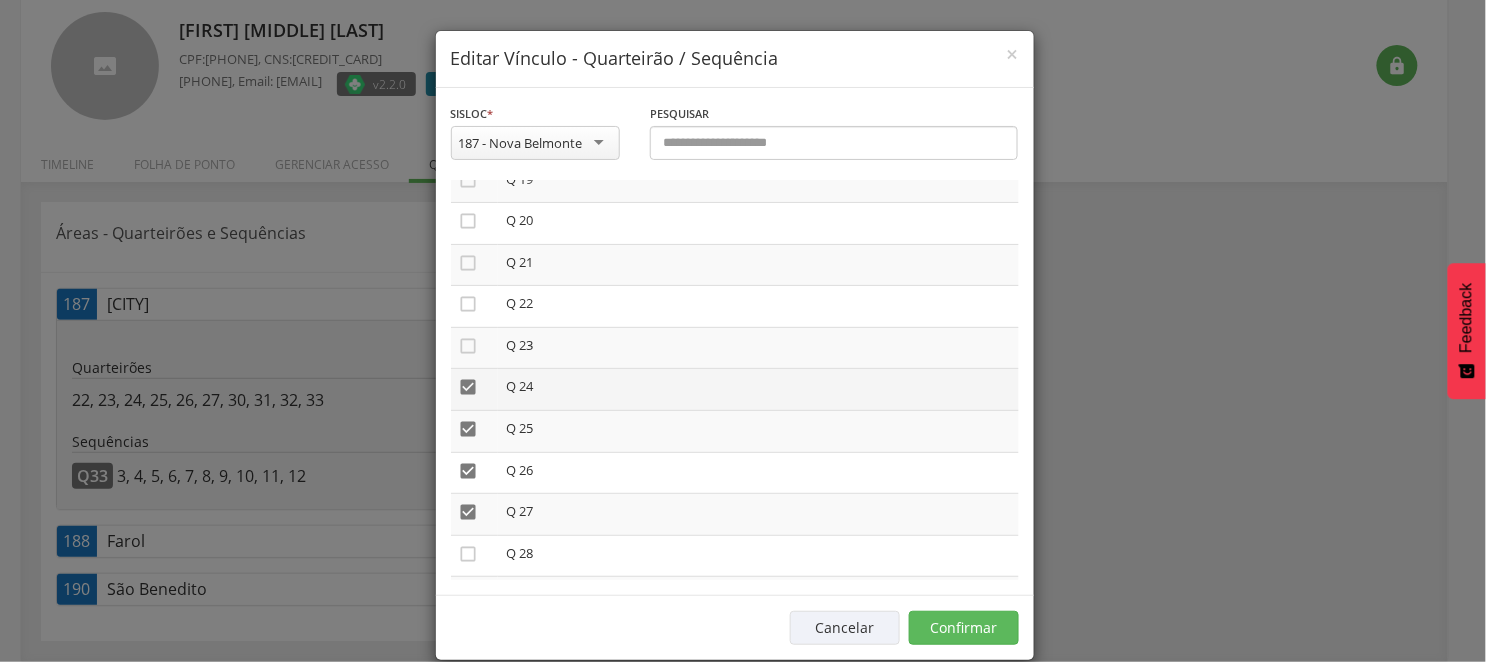 click on "" at bounding box center [469, 387] 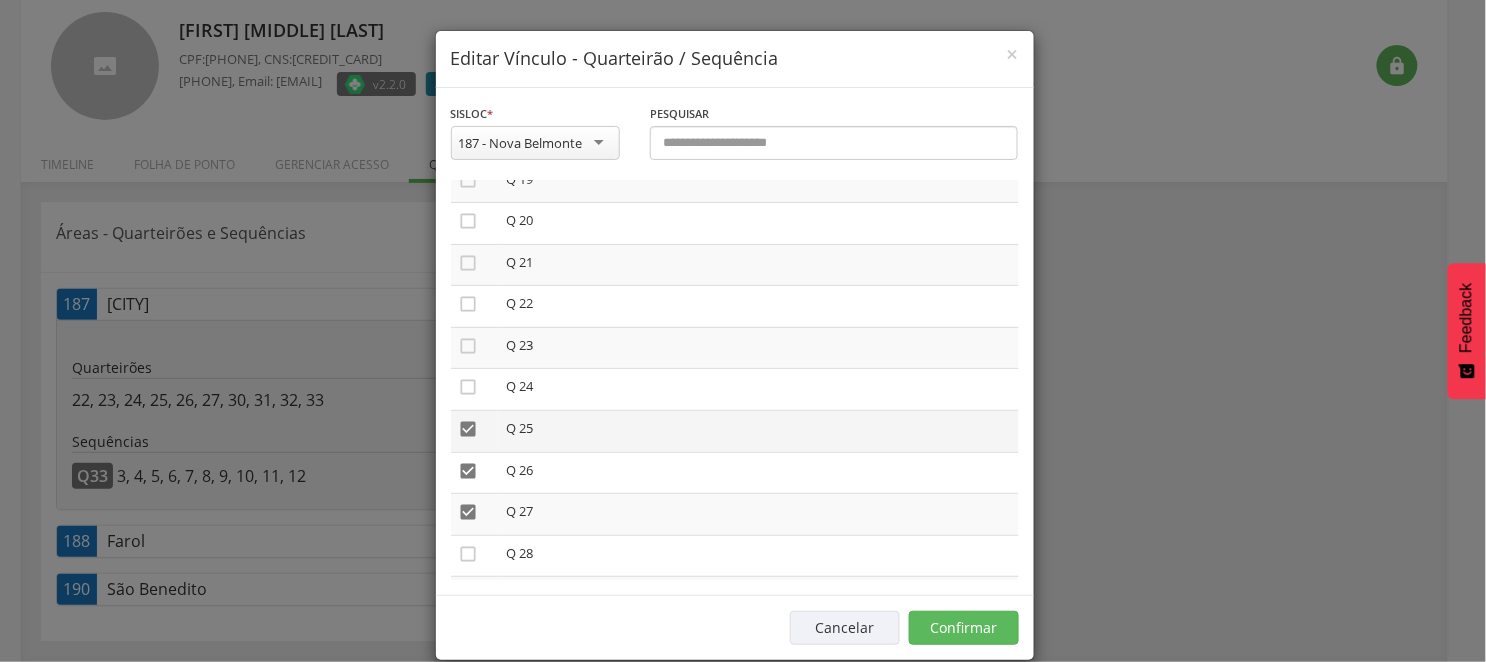 click on "" at bounding box center (469, 429) 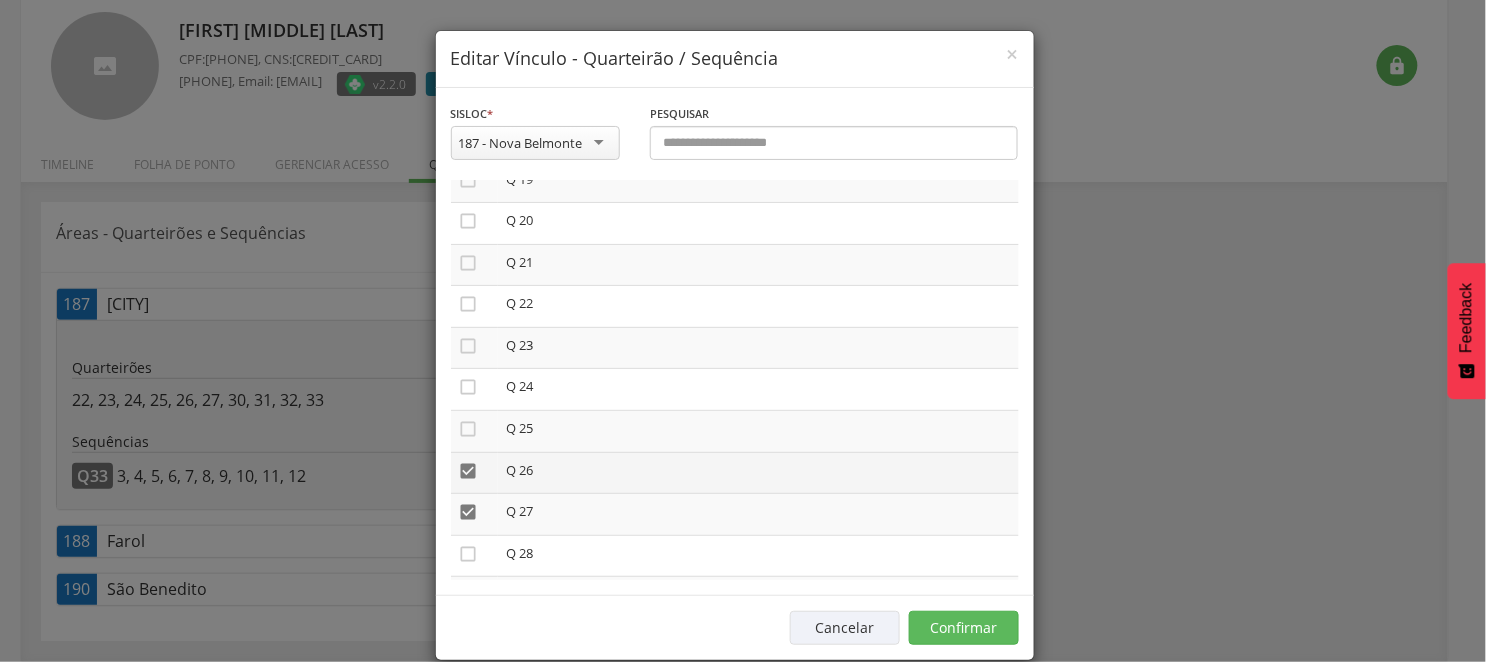 click on "" at bounding box center [469, 471] 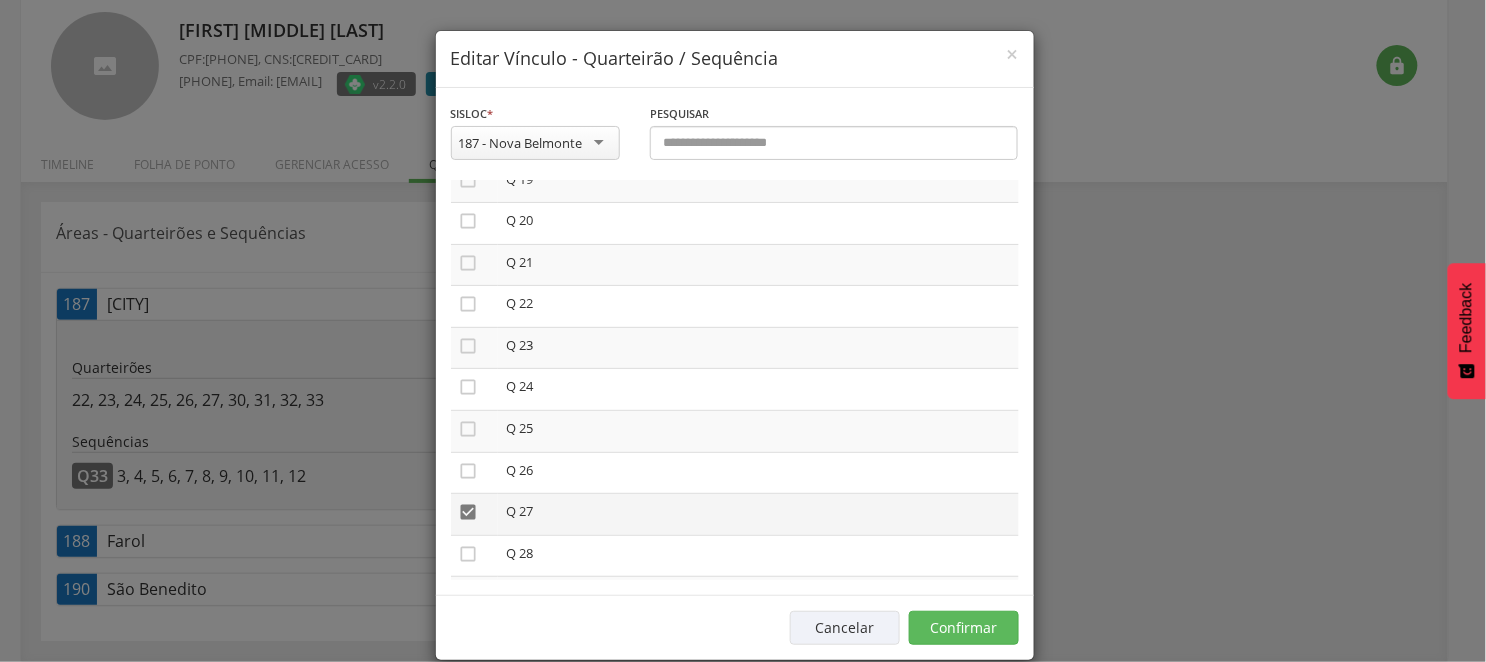 click on "" at bounding box center (469, 512) 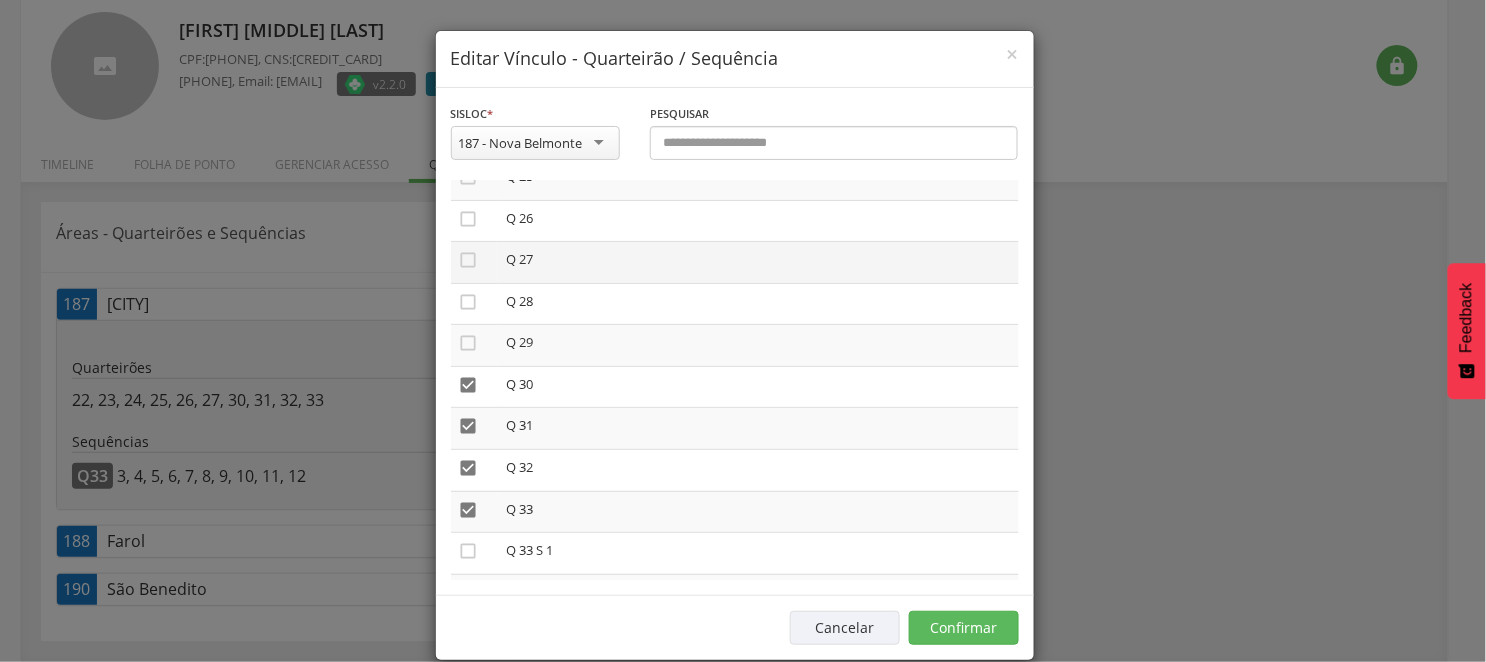 scroll, scrollTop: 1222, scrollLeft: 0, axis: vertical 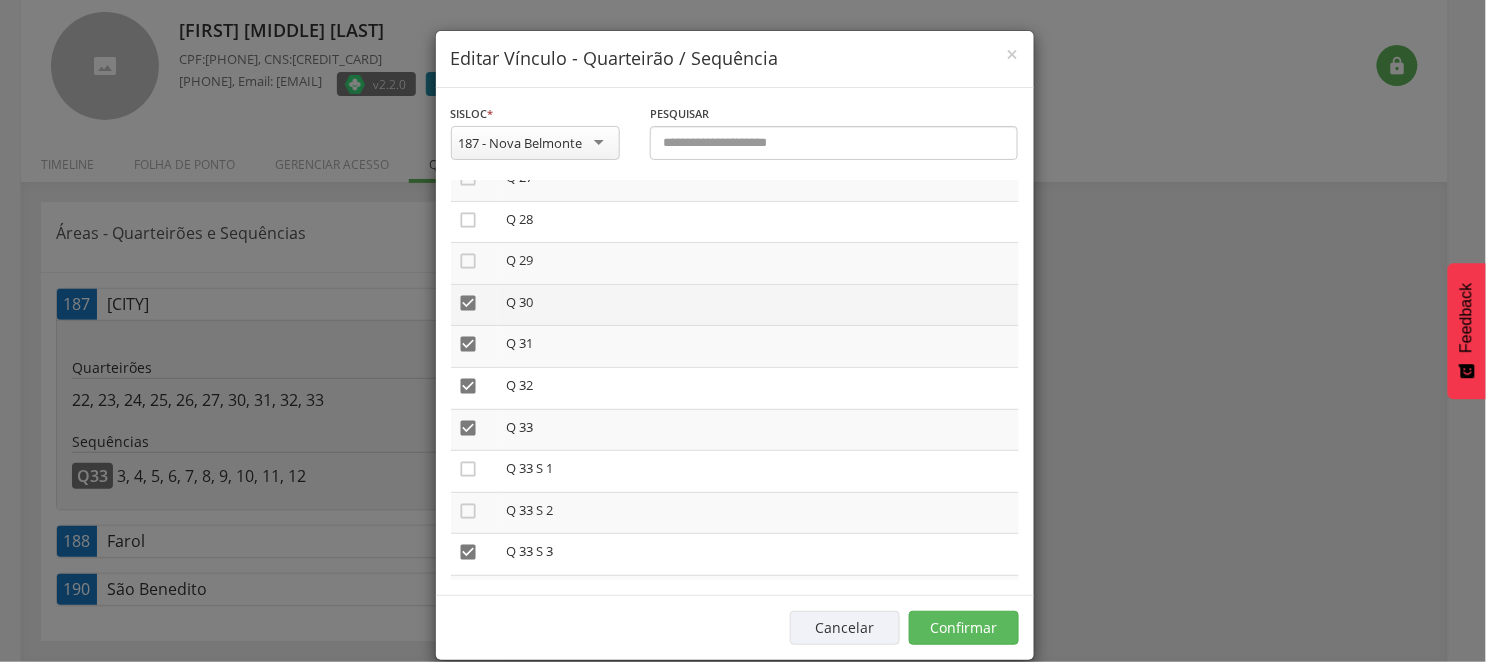 click on "" at bounding box center [469, 303] 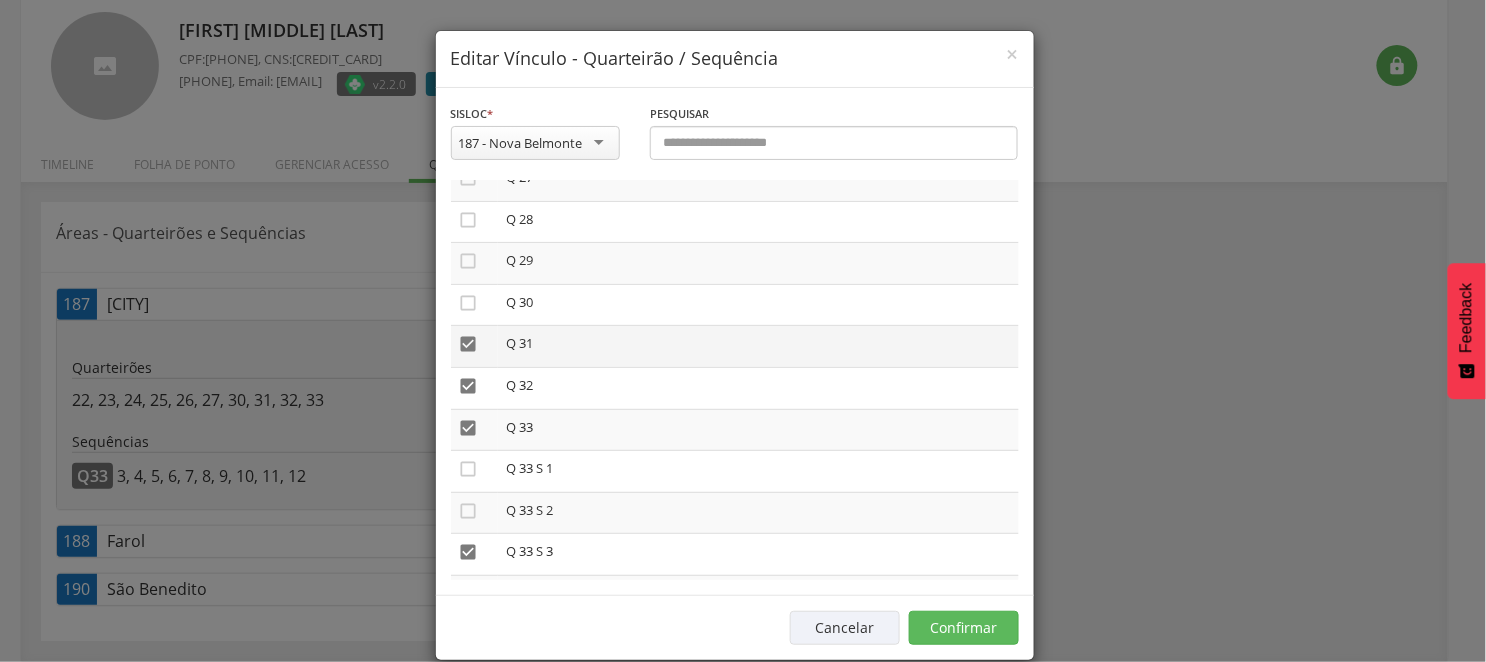 click on "" at bounding box center (469, 344) 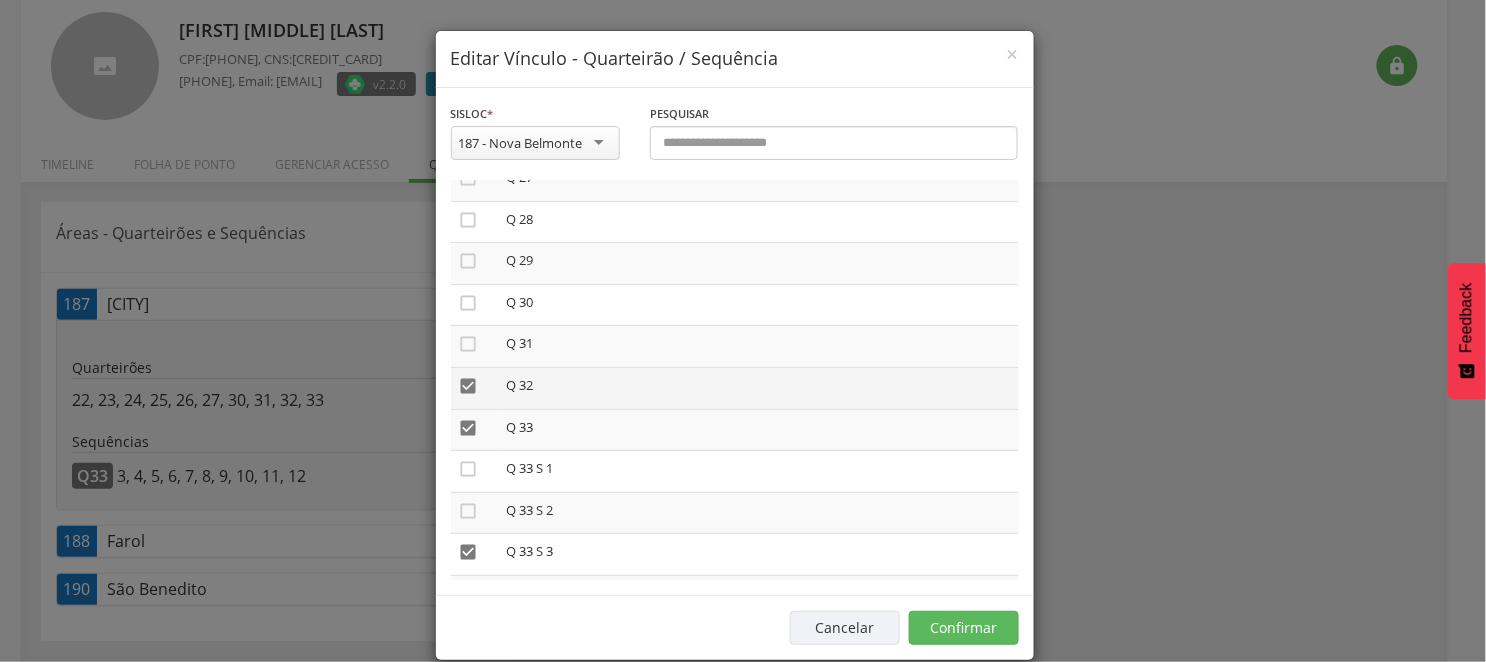 click on "" at bounding box center (469, 386) 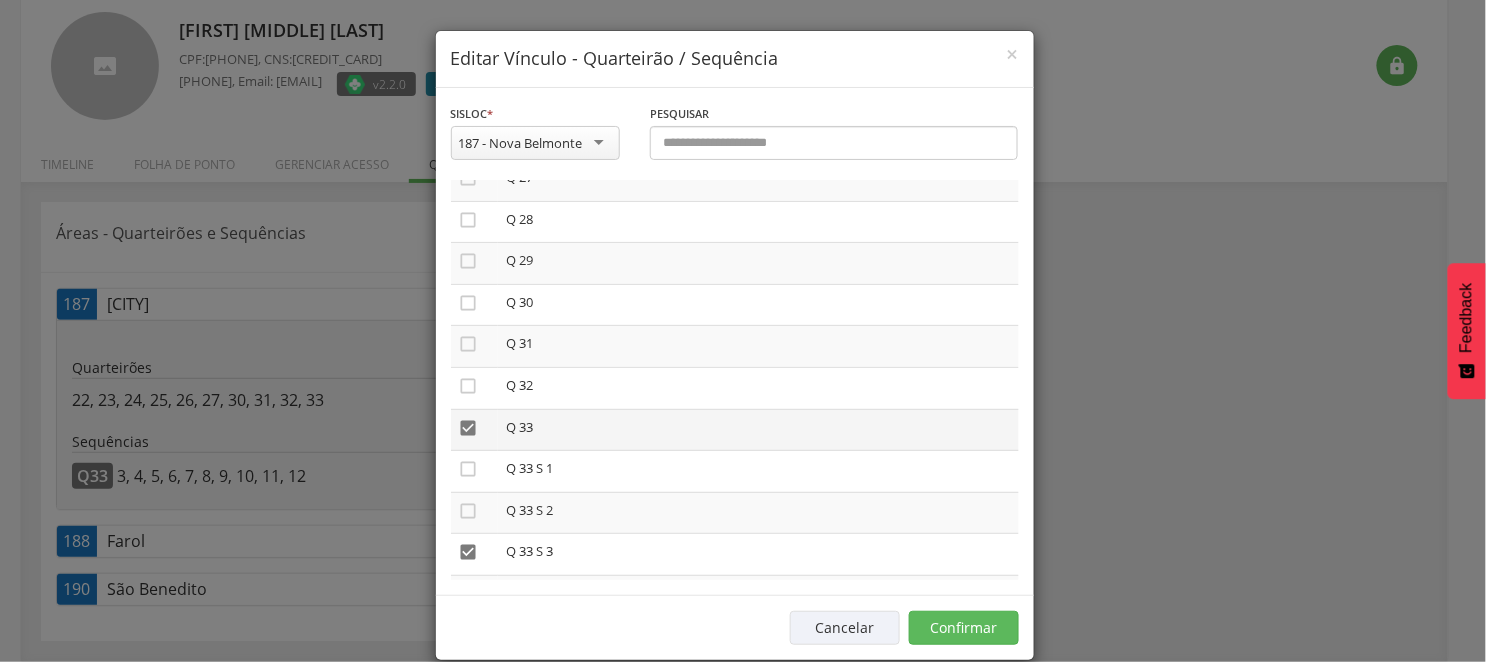 click on "" at bounding box center (469, 428) 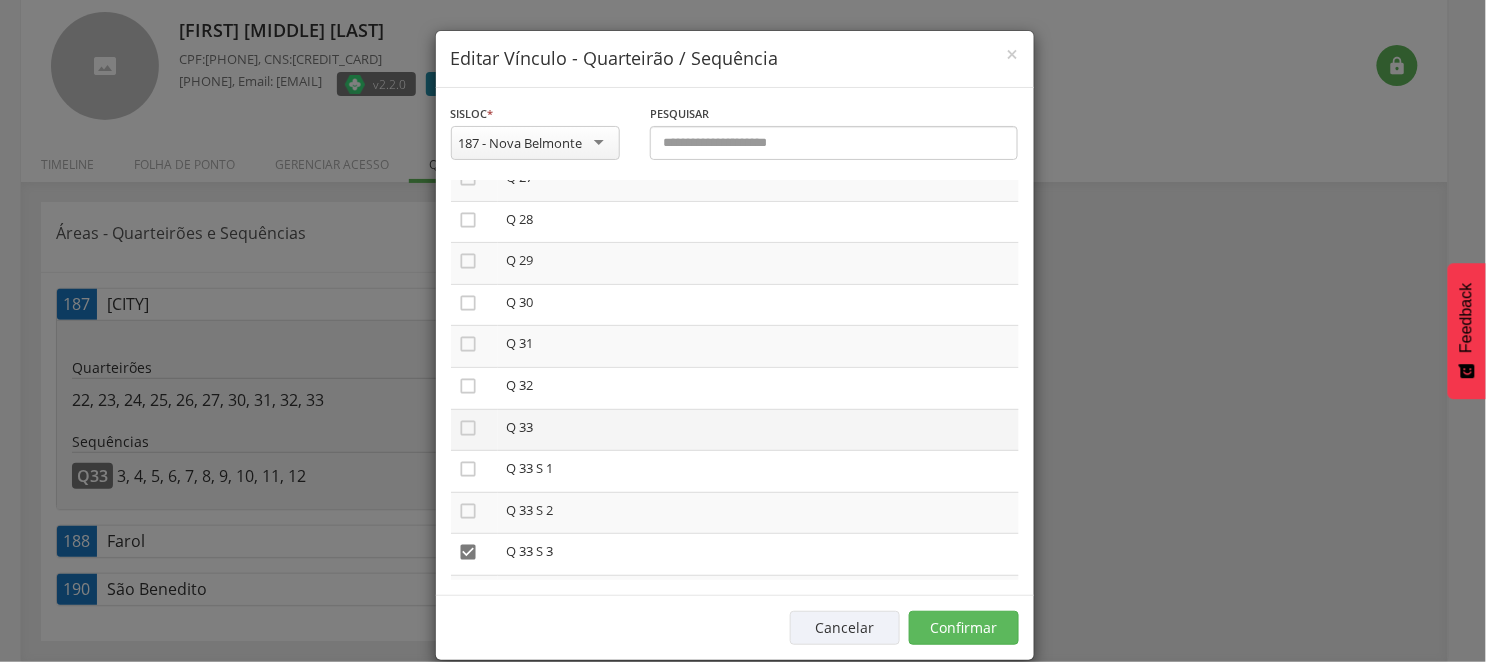 scroll, scrollTop: 1333, scrollLeft: 0, axis: vertical 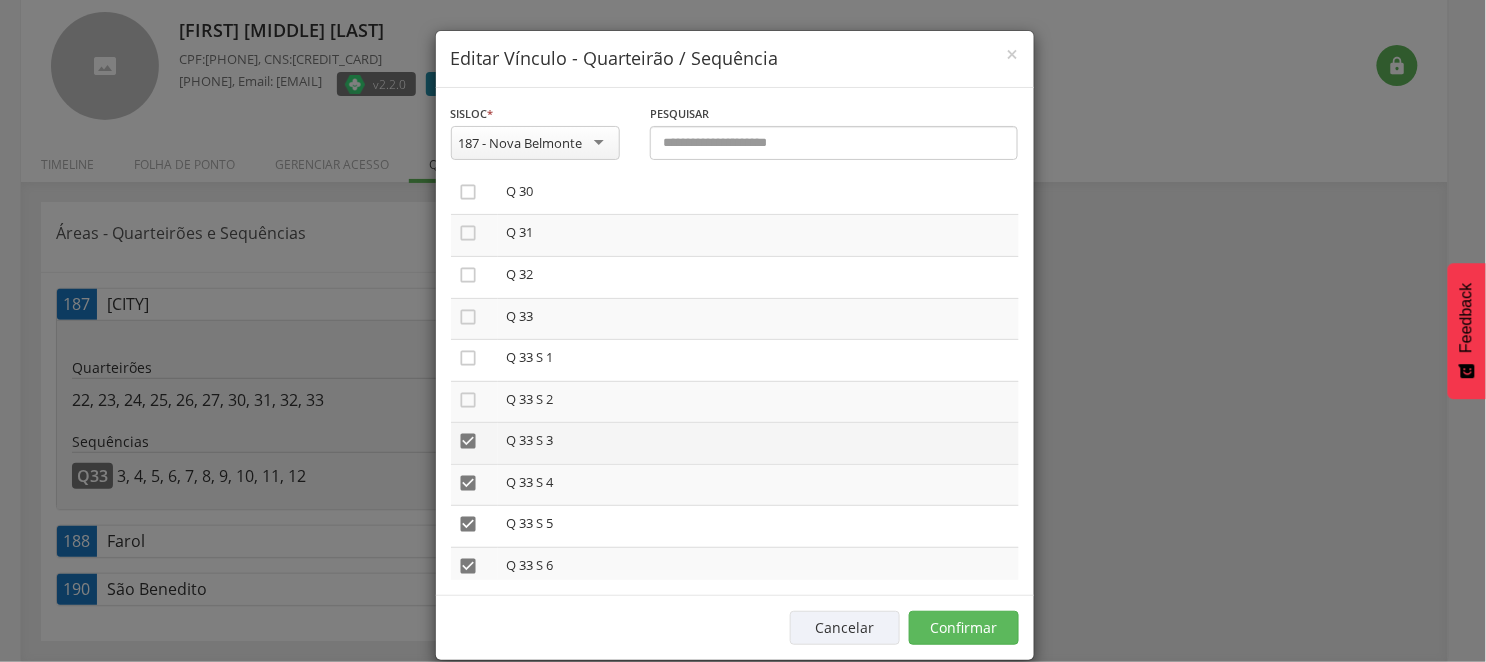 click on "" at bounding box center (469, 441) 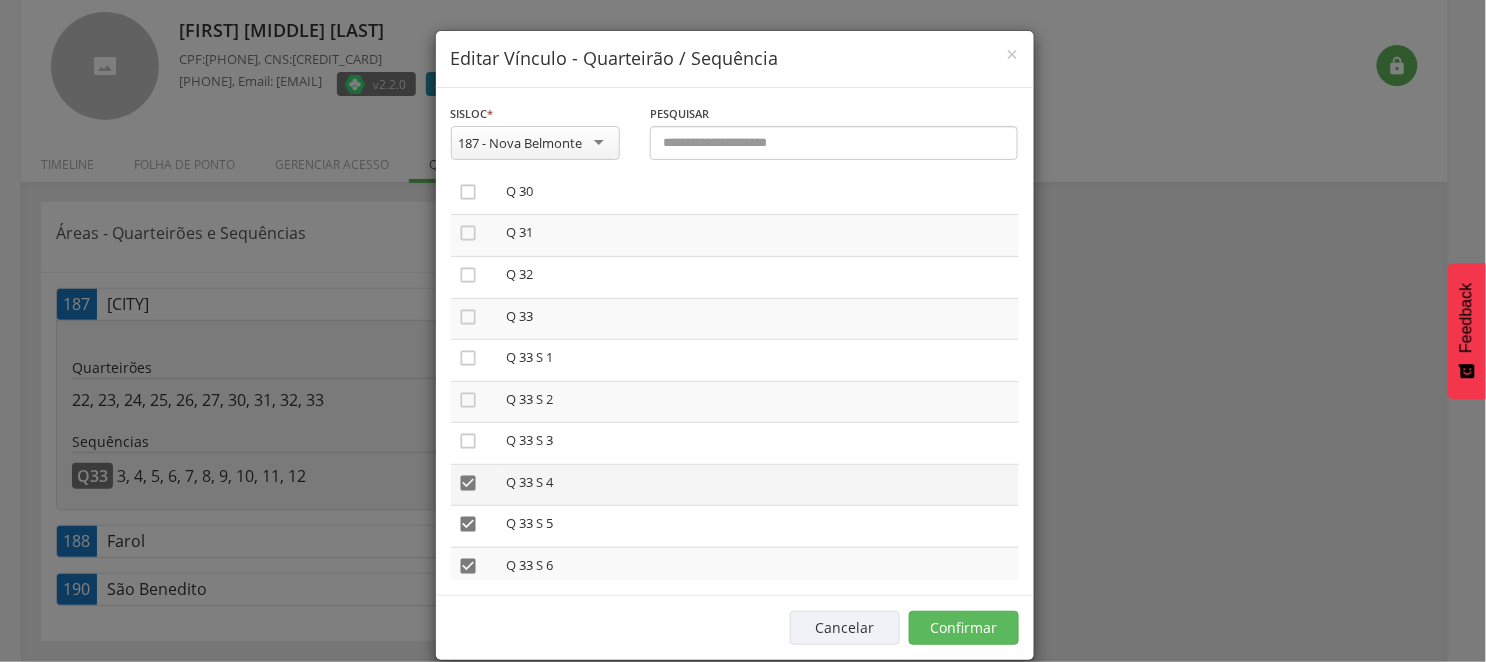 click on "" at bounding box center (469, 483) 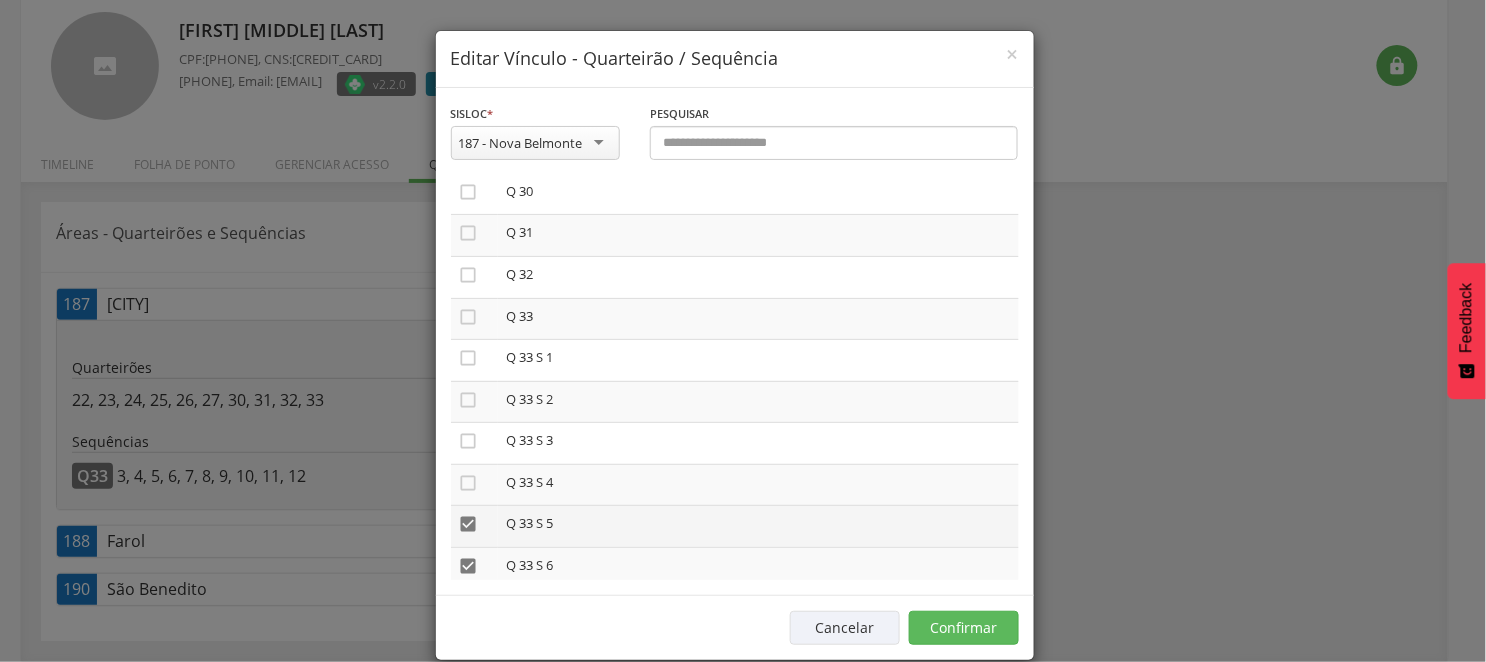 click on "" at bounding box center [469, 524] 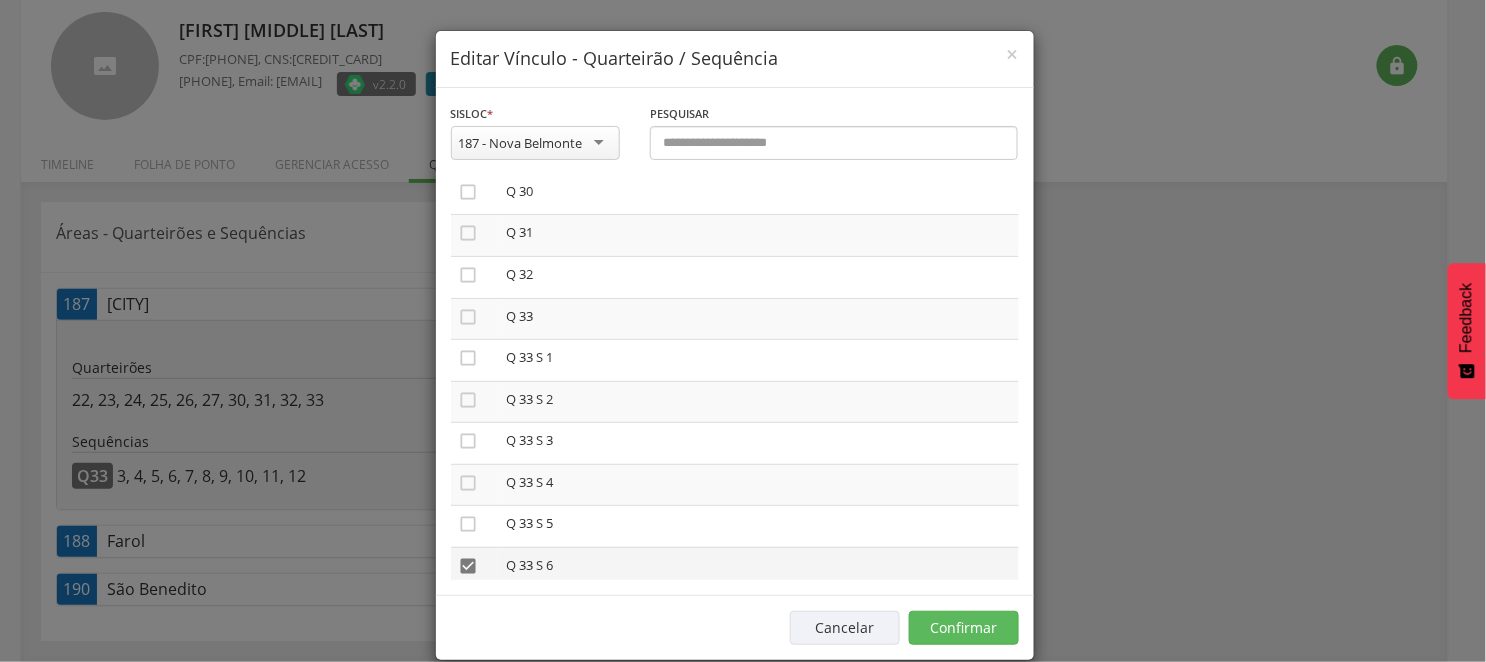 click on "" at bounding box center [469, 566] 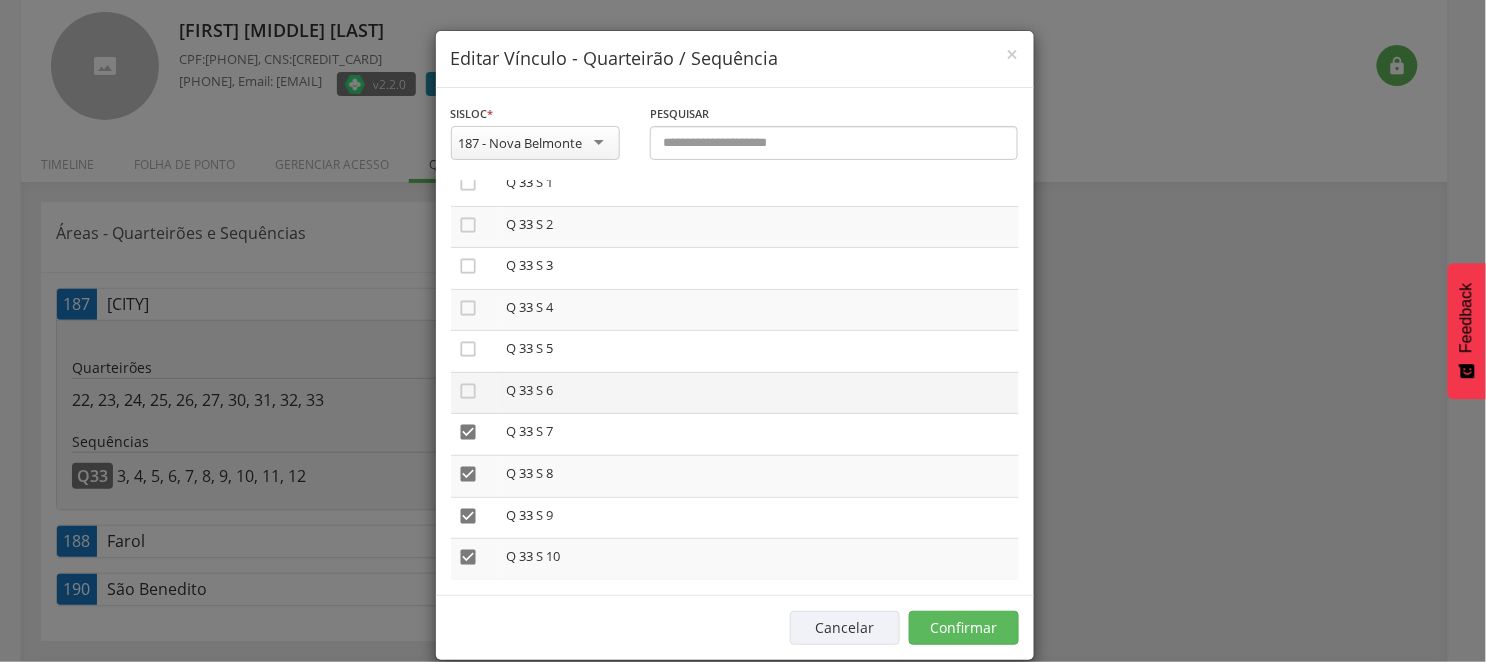 scroll, scrollTop: 1555, scrollLeft: 0, axis: vertical 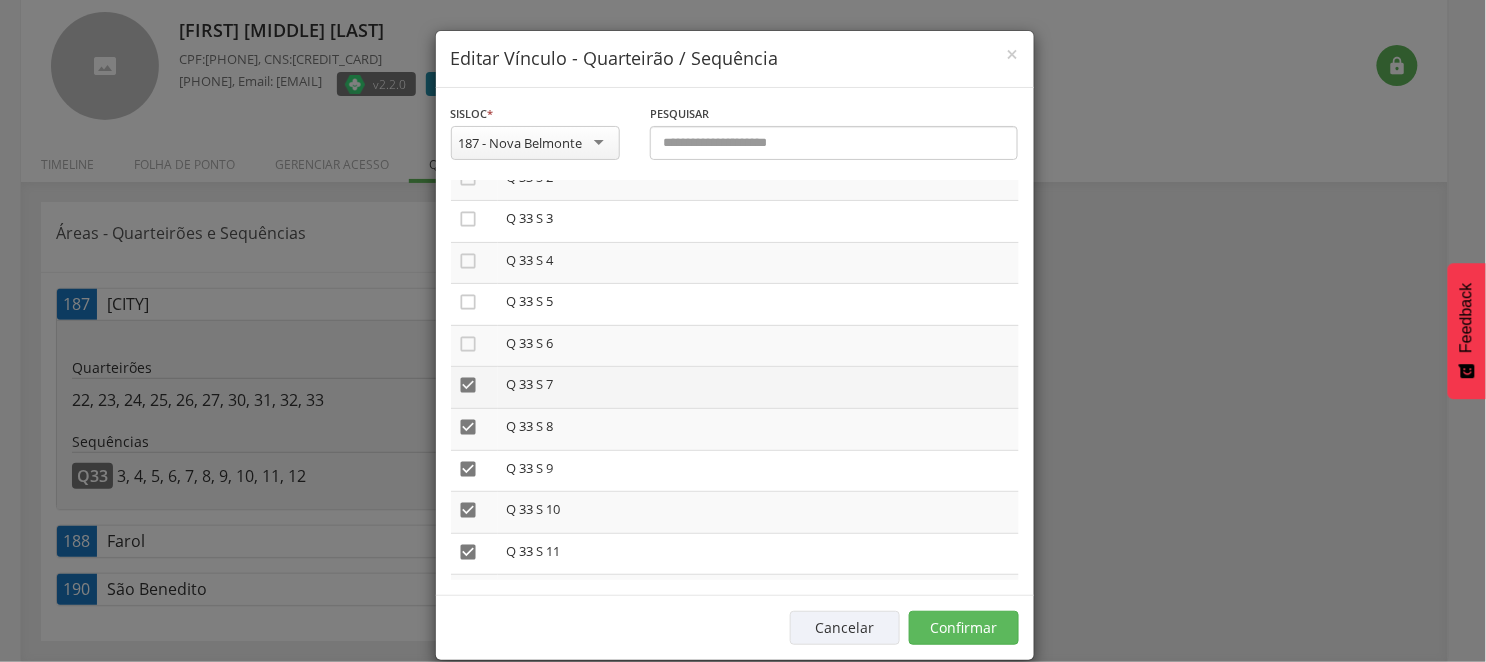 click on "" at bounding box center (469, 385) 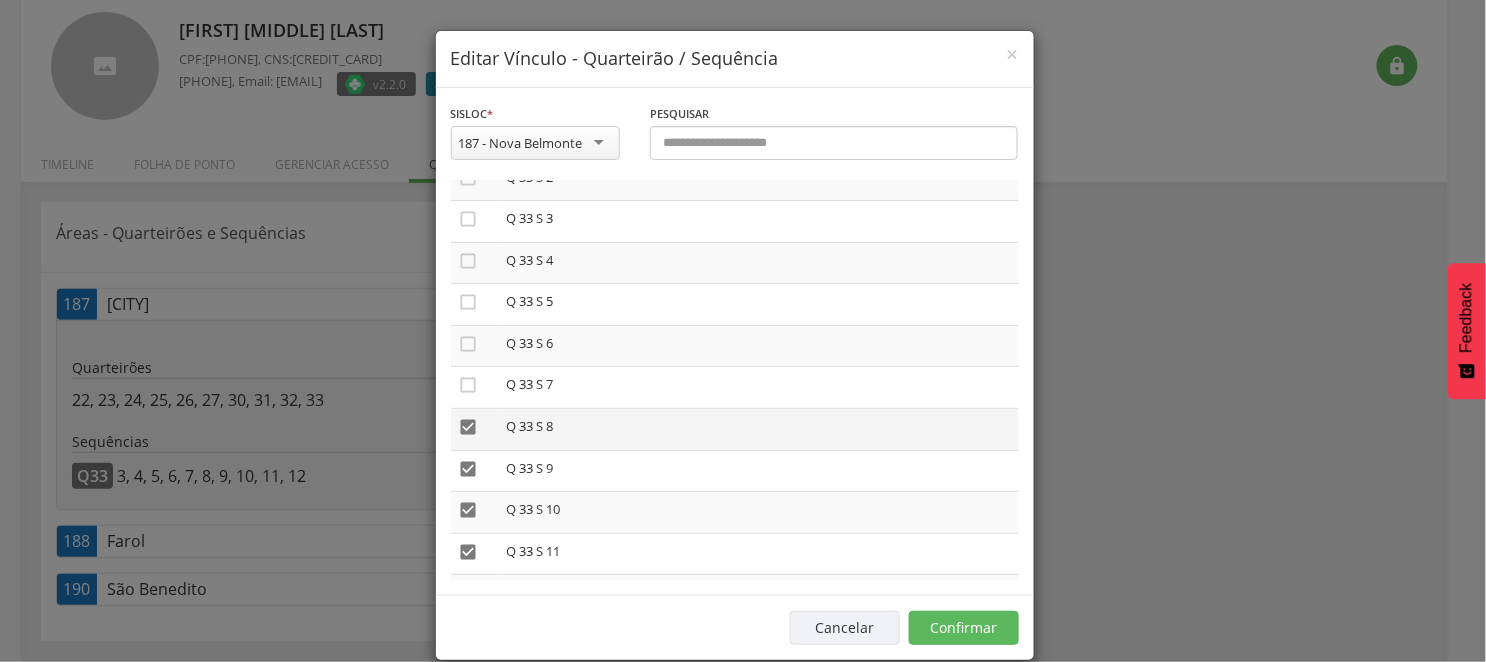 click on "" at bounding box center [469, 427] 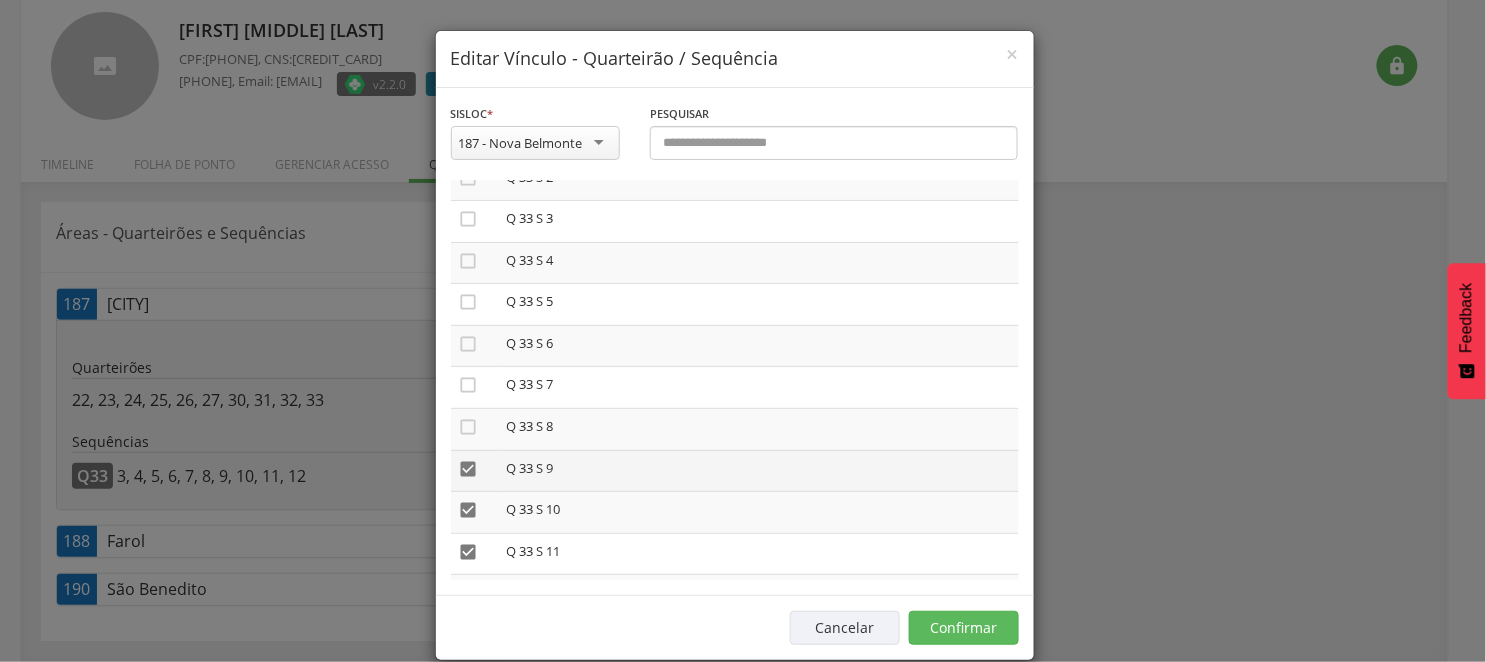 click on "" at bounding box center (469, 469) 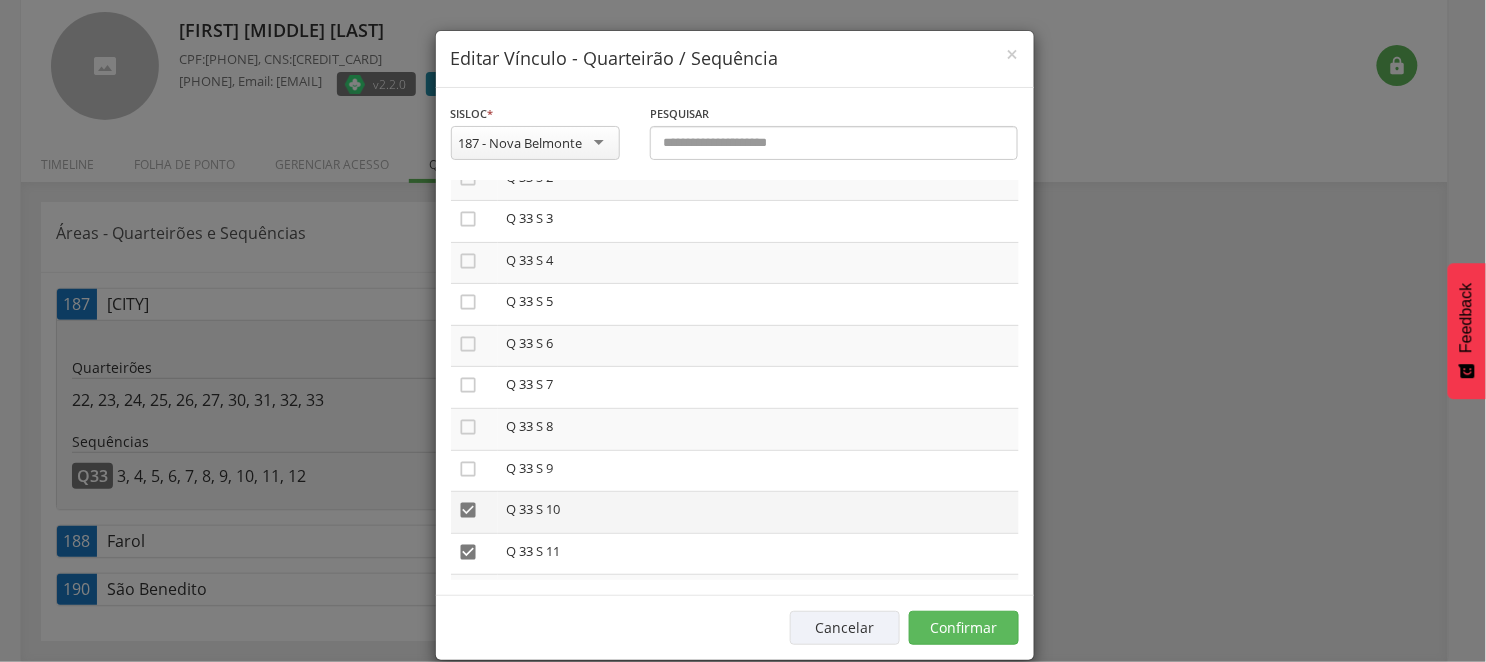 click on "" at bounding box center [469, 510] 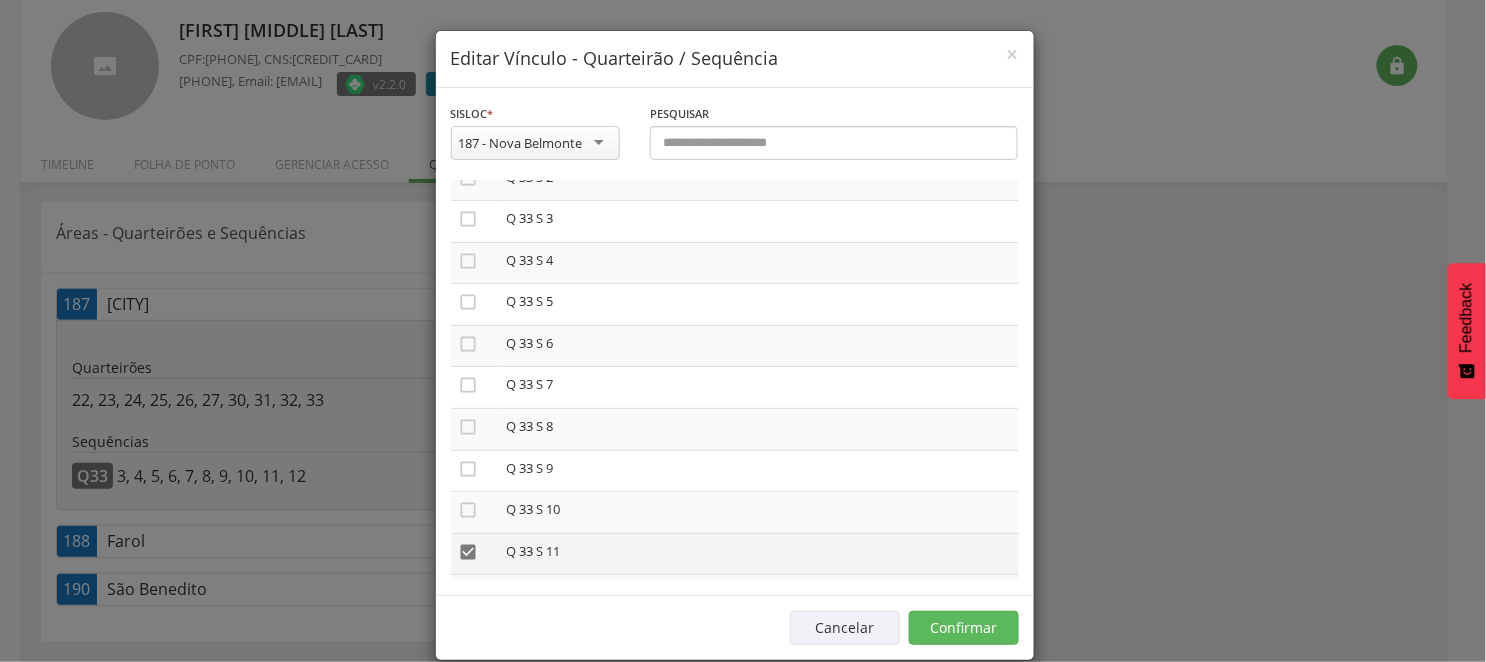 click on "" at bounding box center [469, 552] 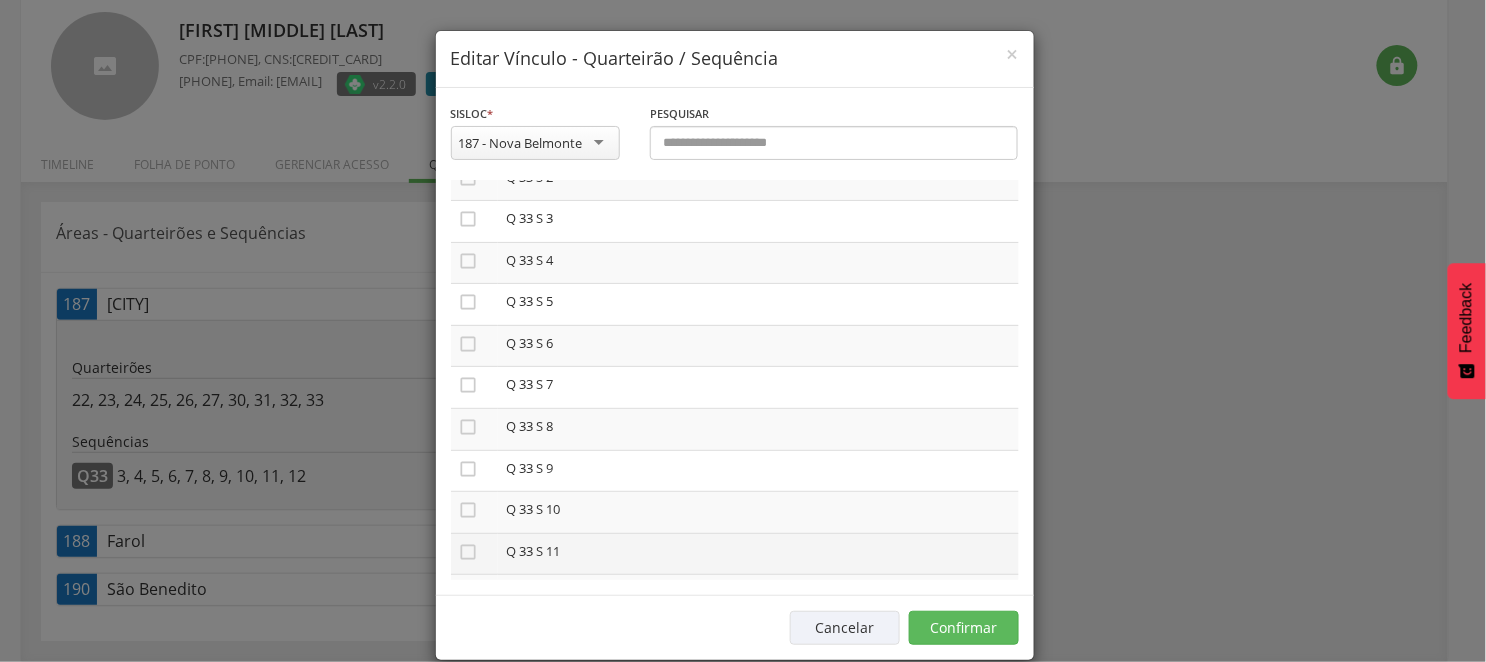 scroll, scrollTop: 1592, scrollLeft: 0, axis: vertical 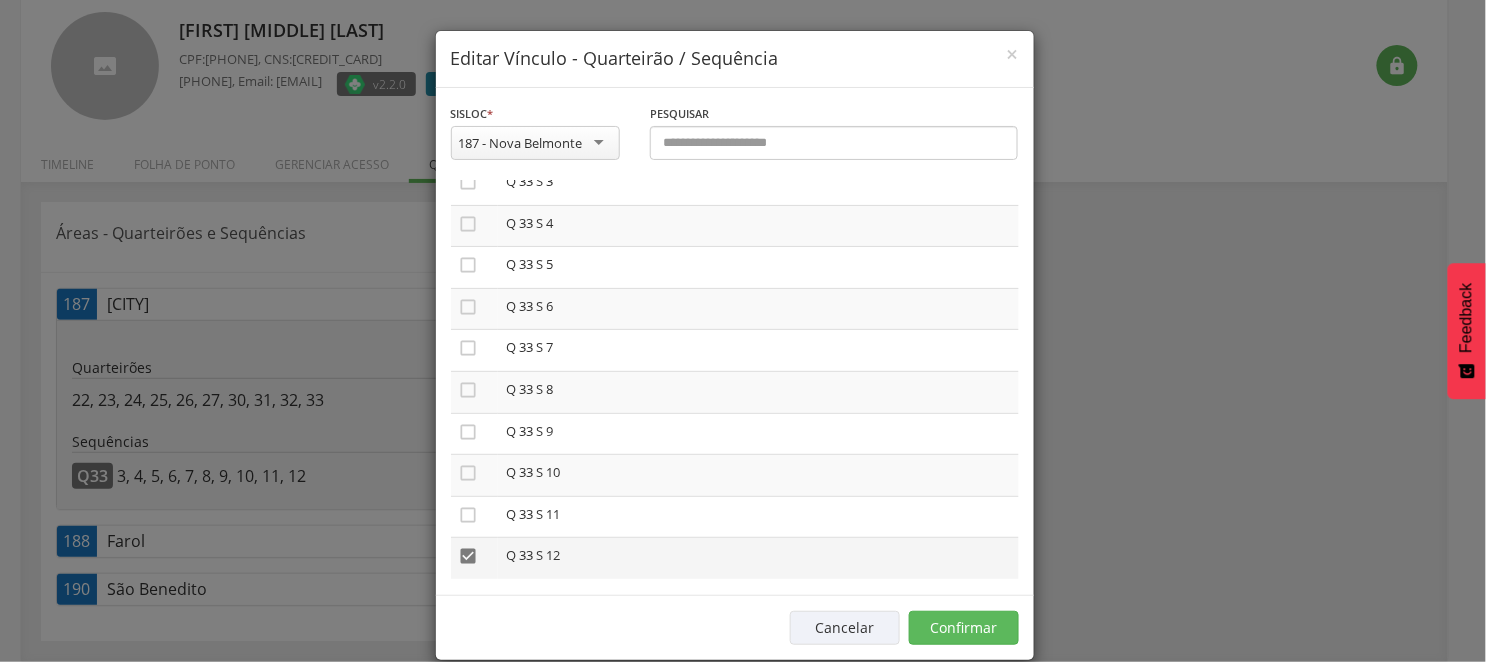 click on "" at bounding box center (469, 556) 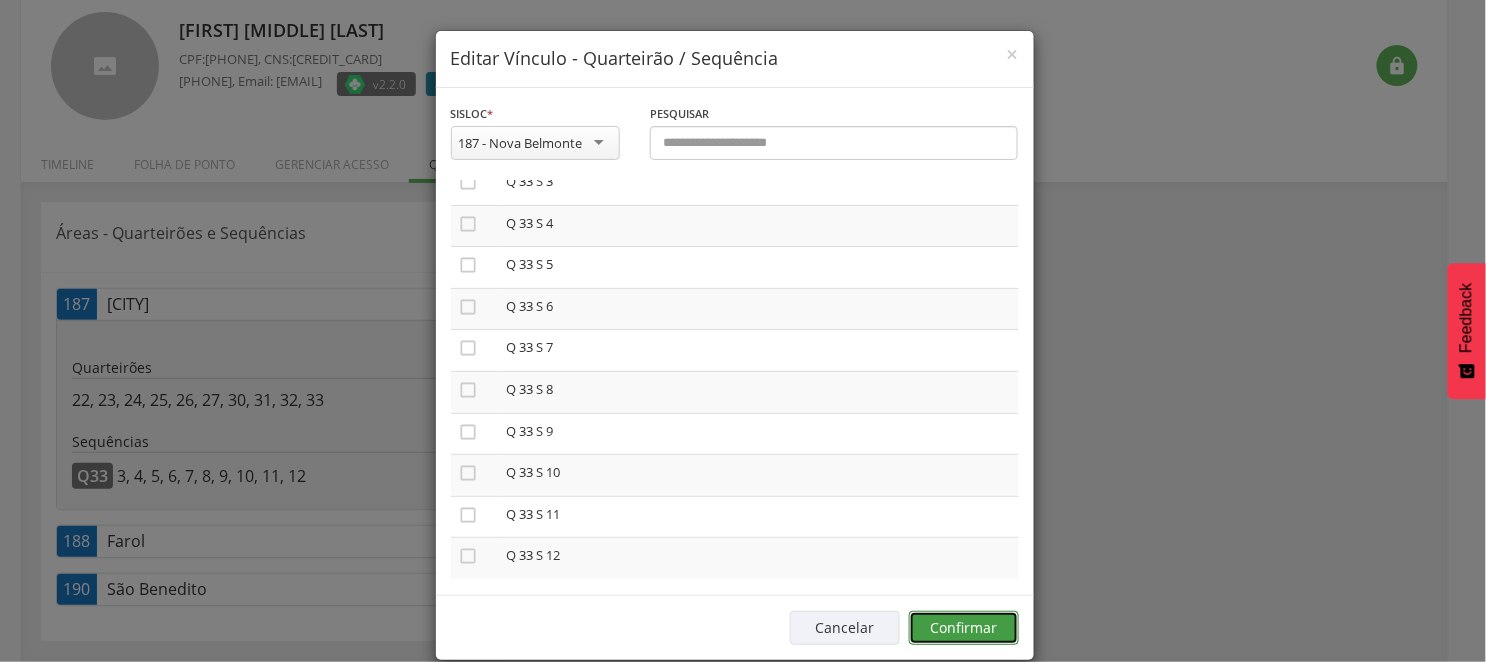 click on "Confirmar" at bounding box center [964, 628] 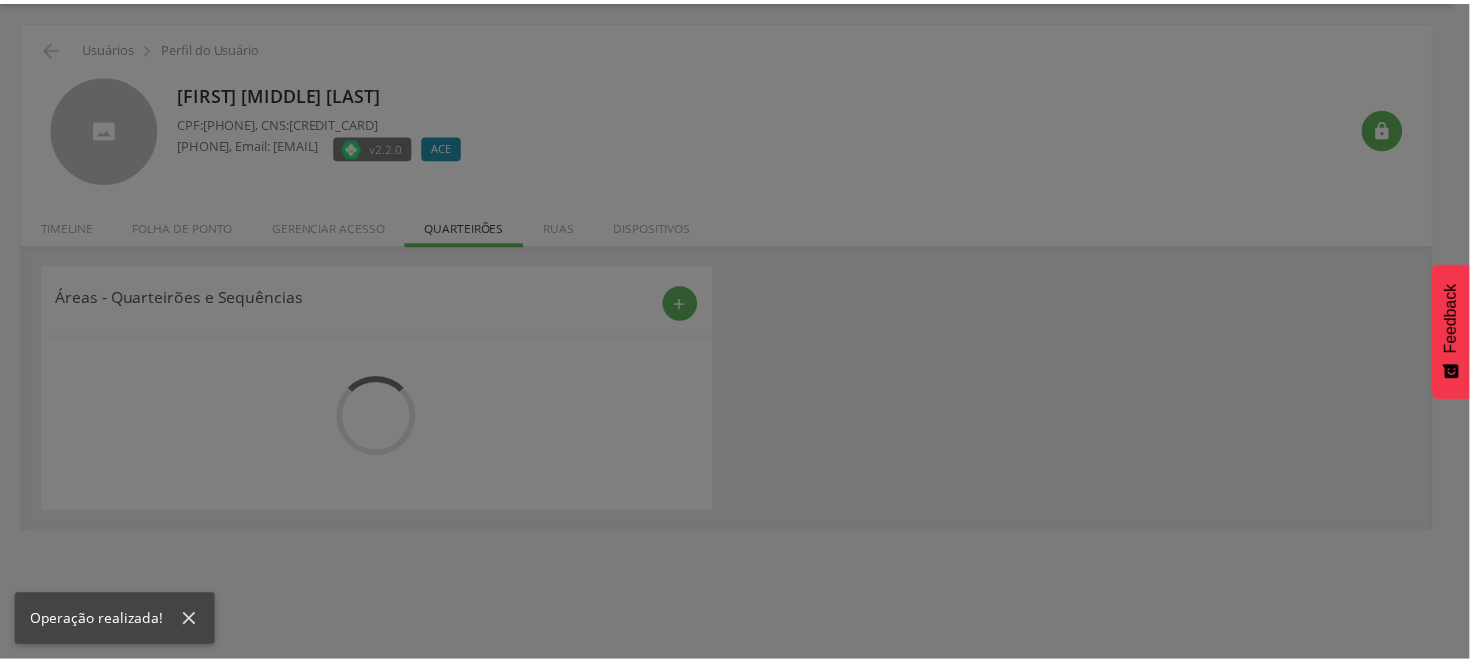 scroll, scrollTop: 60, scrollLeft: 0, axis: vertical 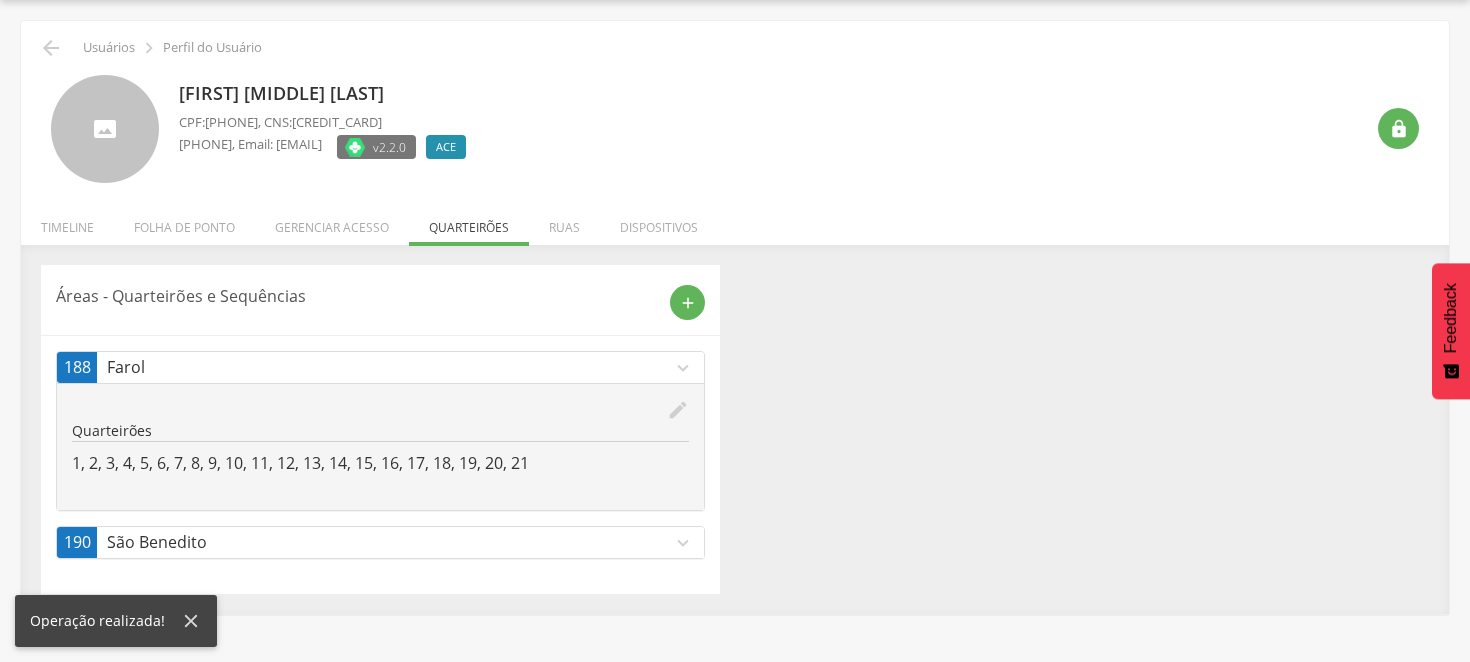 click on "expand_more" at bounding box center [683, 543] 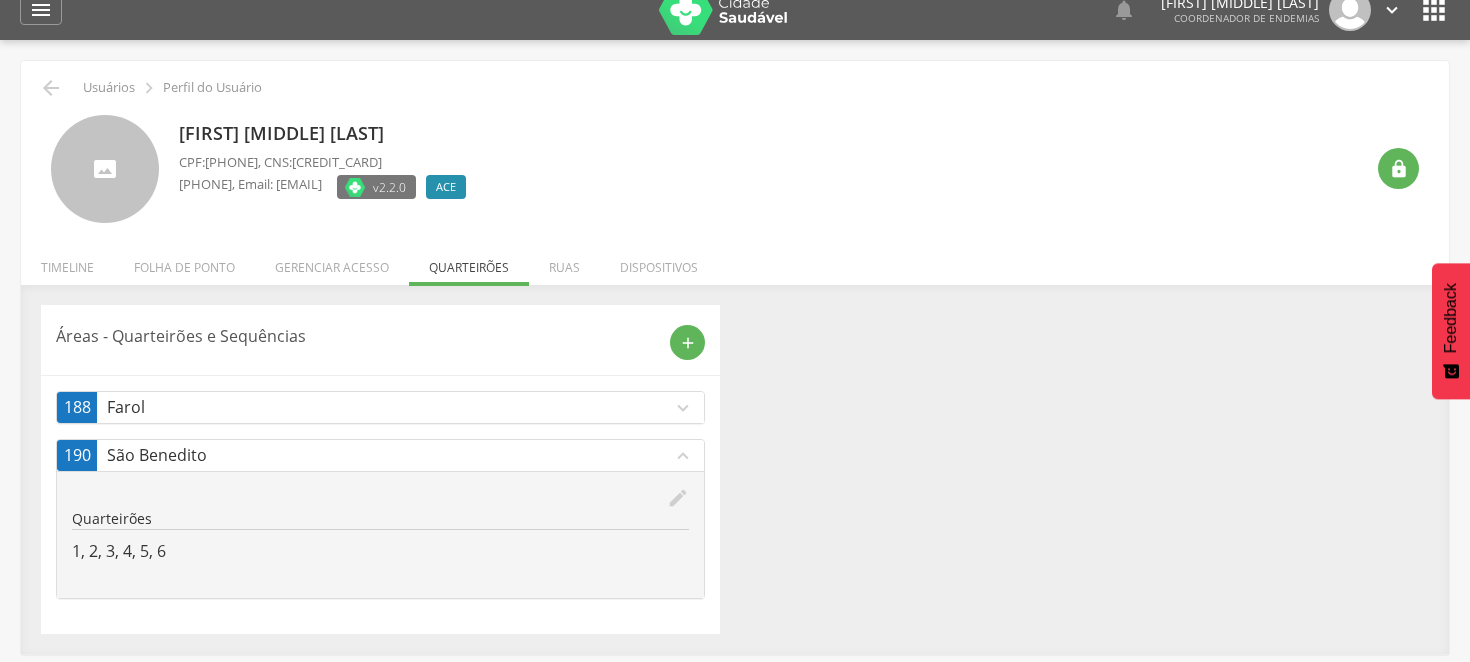 scroll, scrollTop: 0, scrollLeft: 0, axis: both 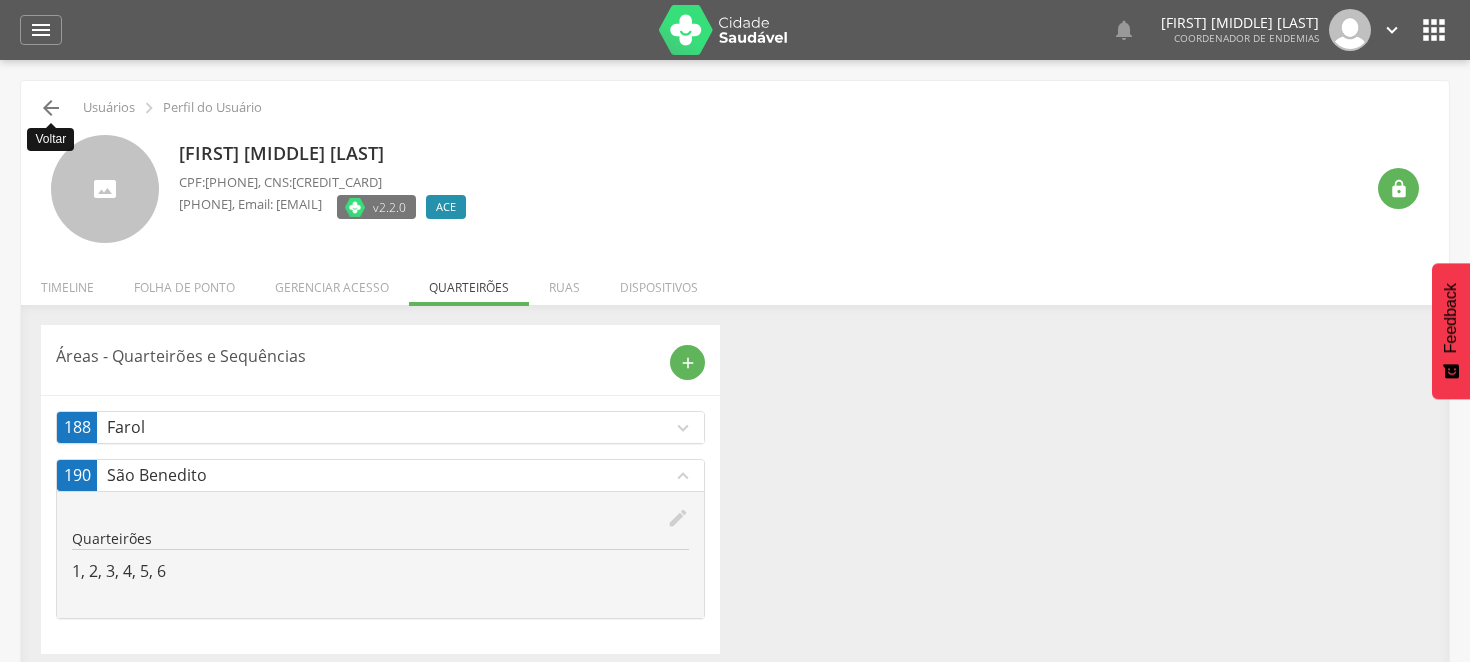 click on "" at bounding box center [51, 108] 